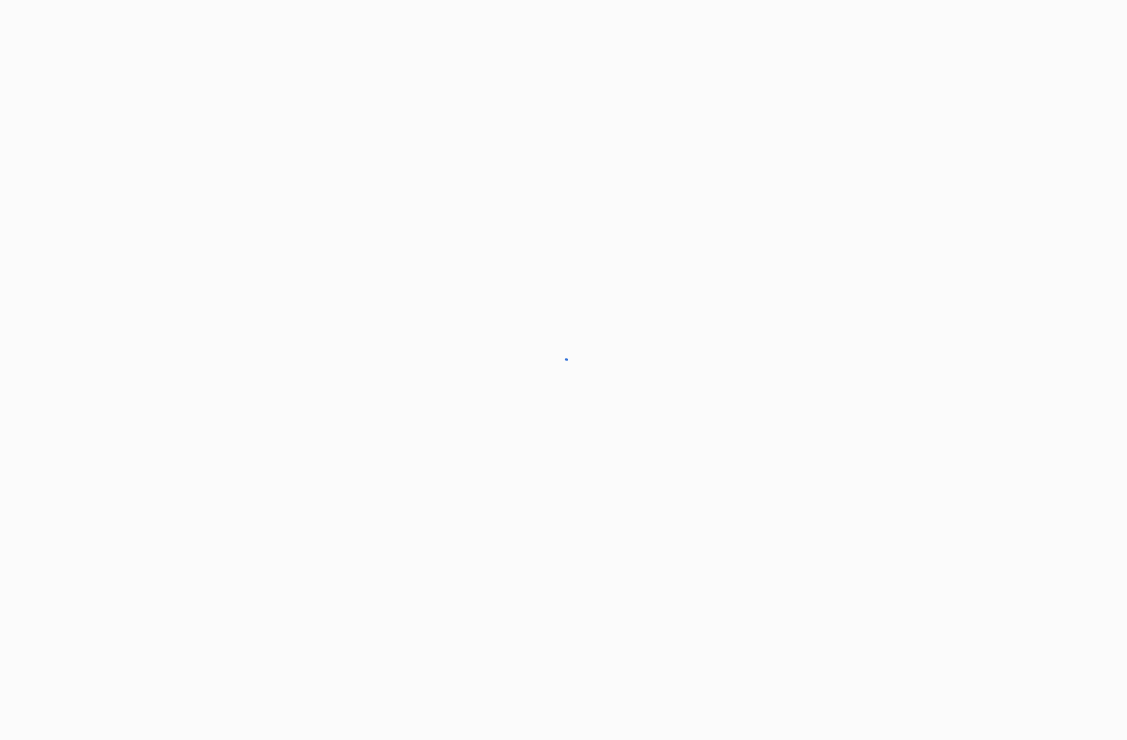 scroll, scrollTop: 0, scrollLeft: 0, axis: both 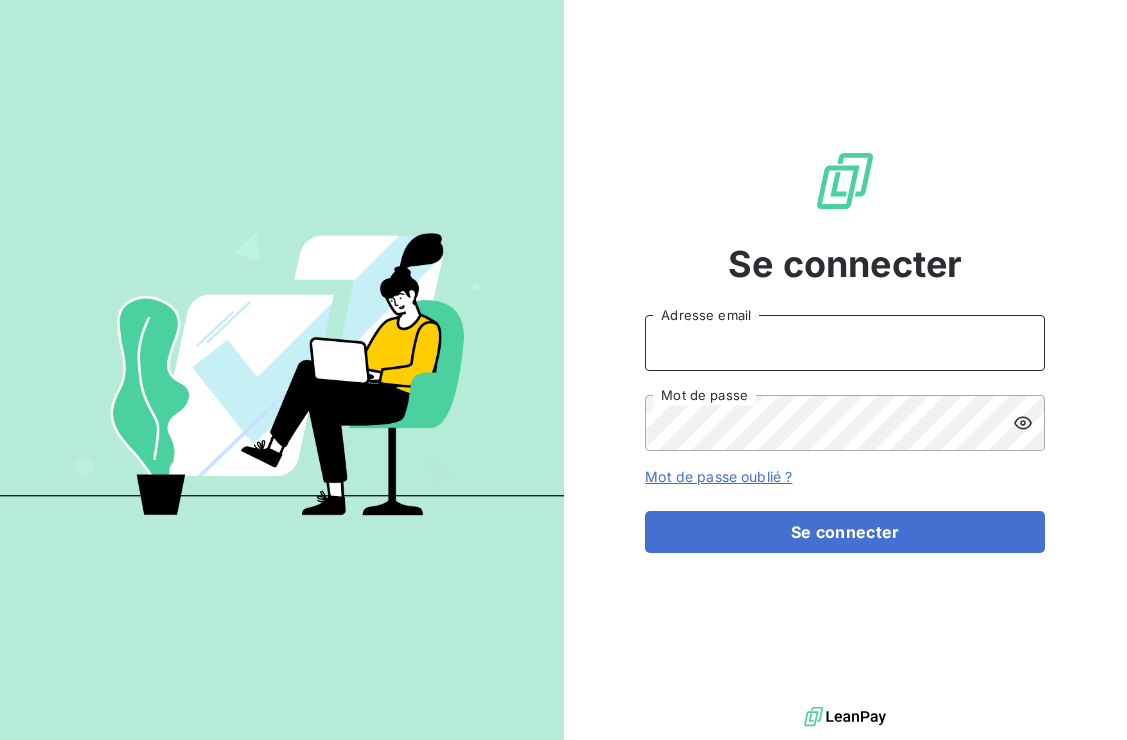 click on "Adresse email" at bounding box center (845, 343) 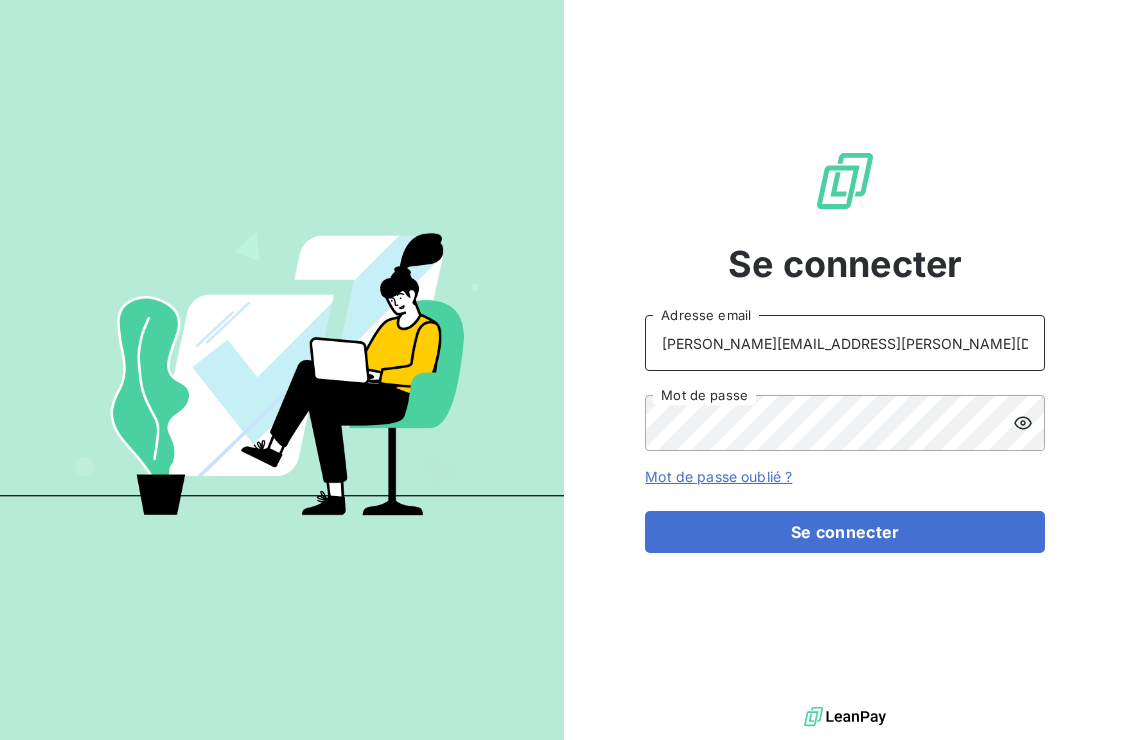 type on "[PERSON_NAME][EMAIL_ADDRESS][PERSON_NAME][DOMAIN_NAME]" 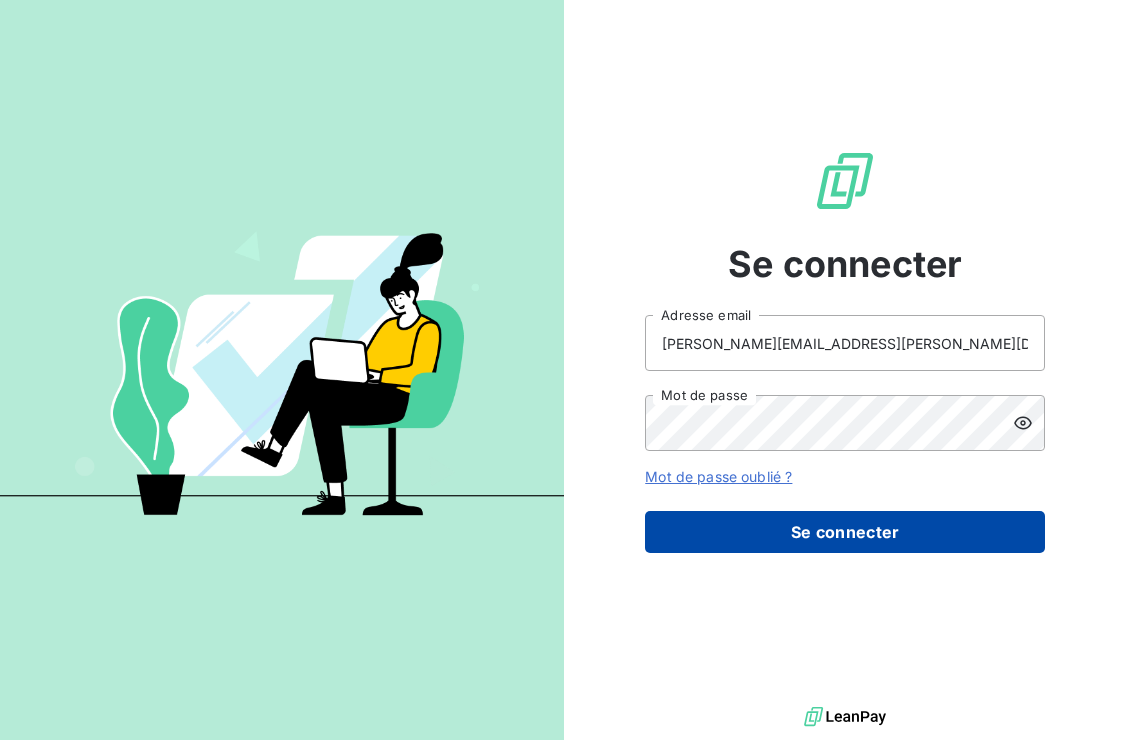 click on "Se connecter" at bounding box center [845, 532] 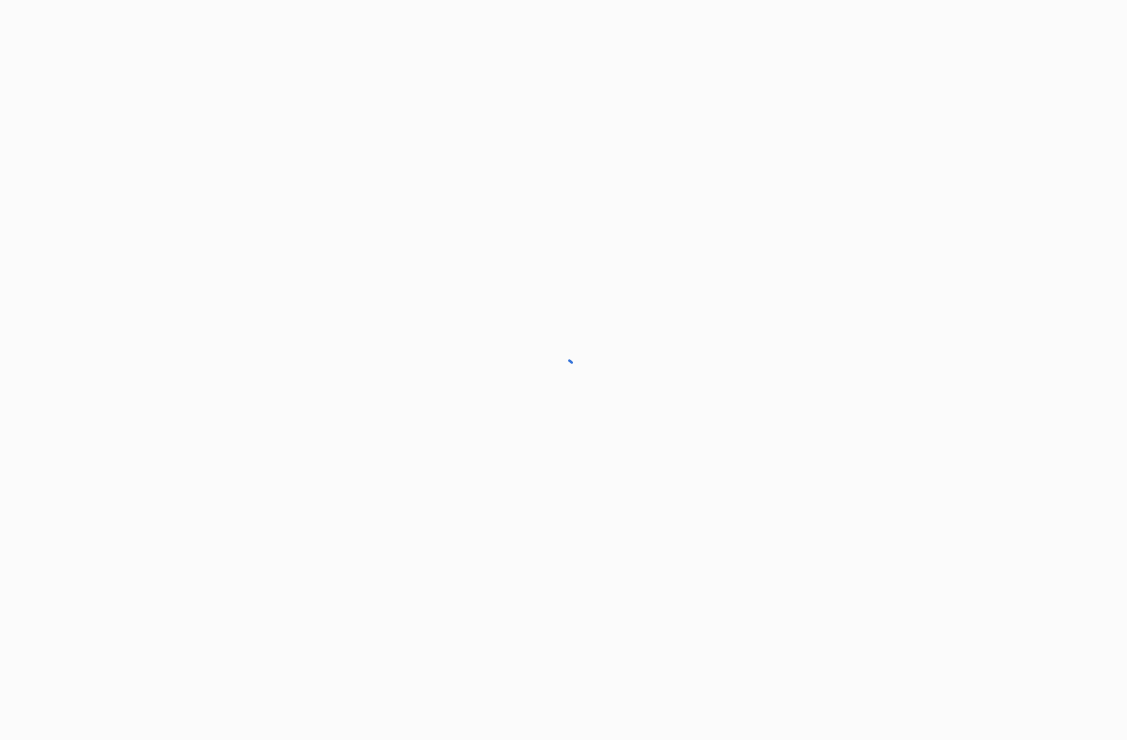 scroll, scrollTop: 0, scrollLeft: 0, axis: both 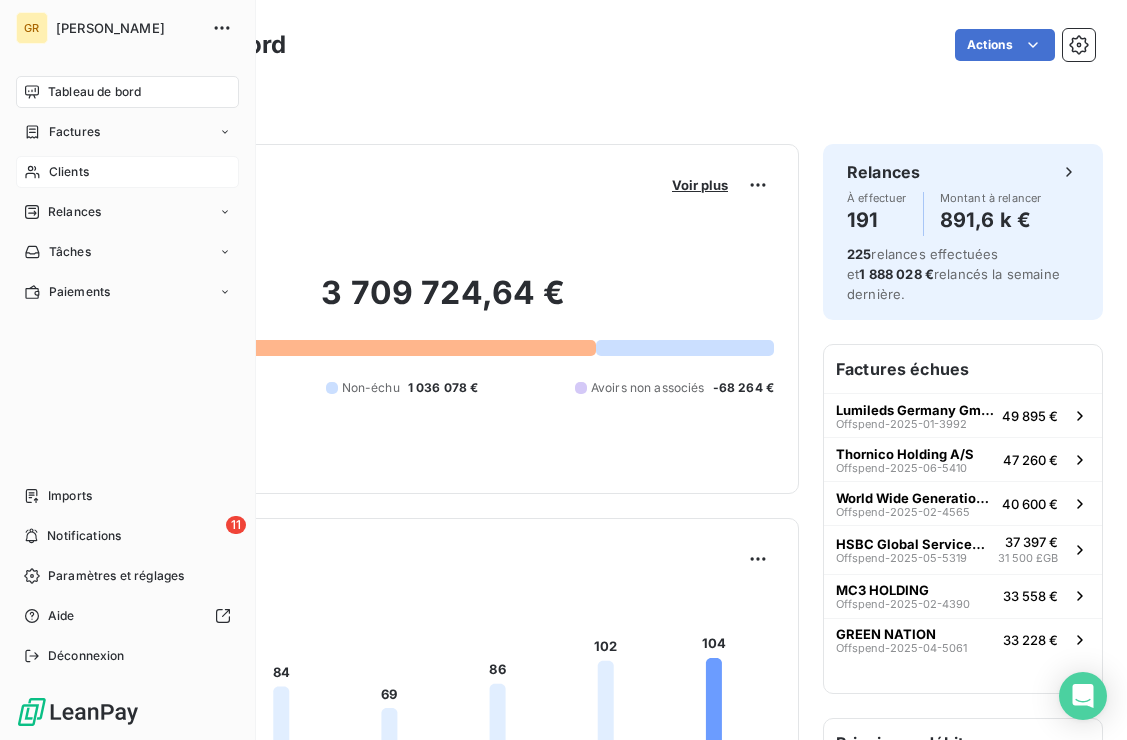 click on "Clients" at bounding box center (69, 172) 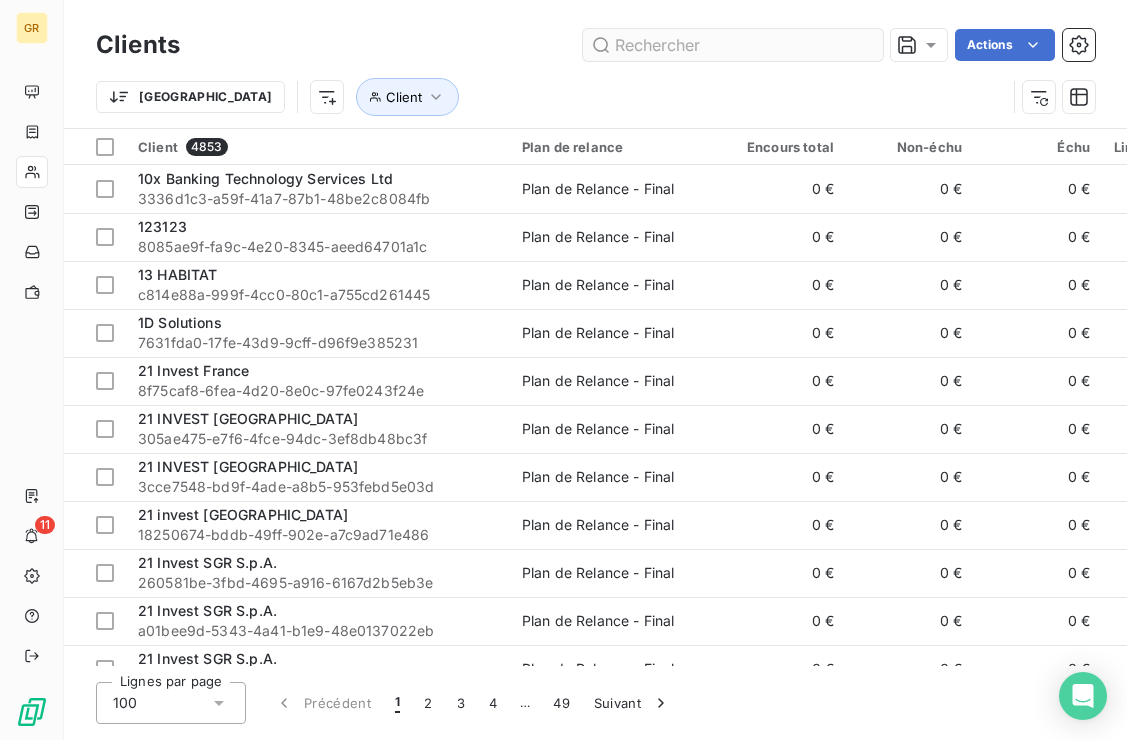click at bounding box center (733, 45) 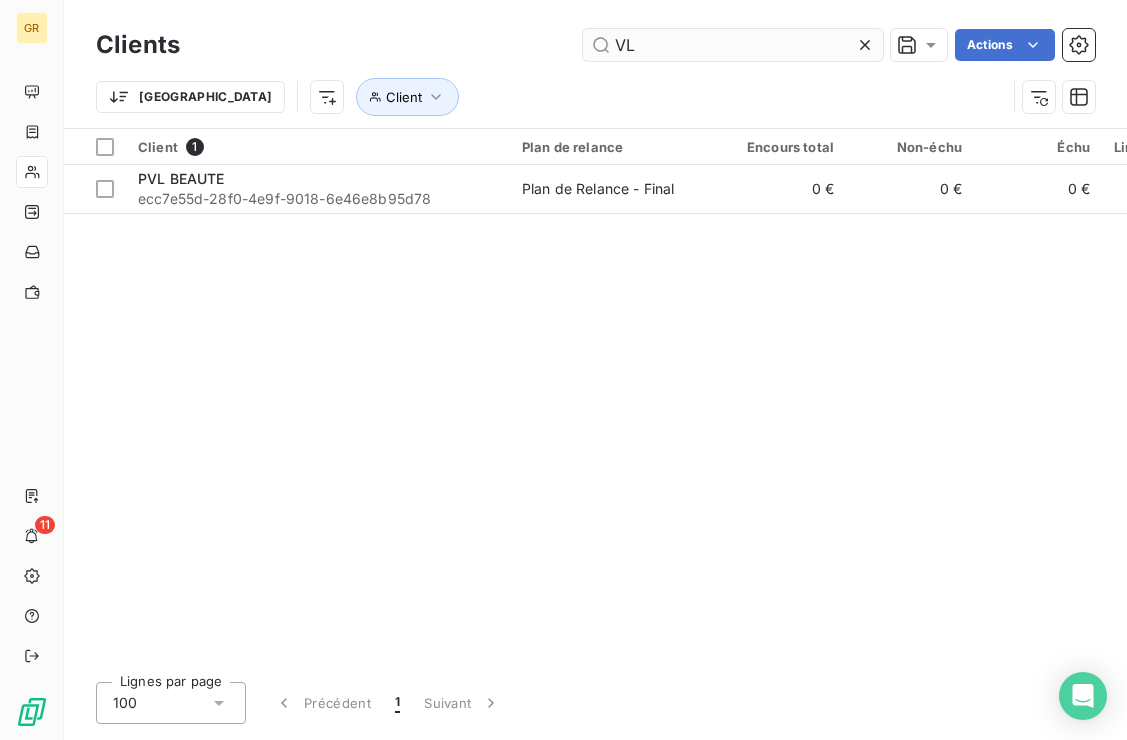 type on "V" 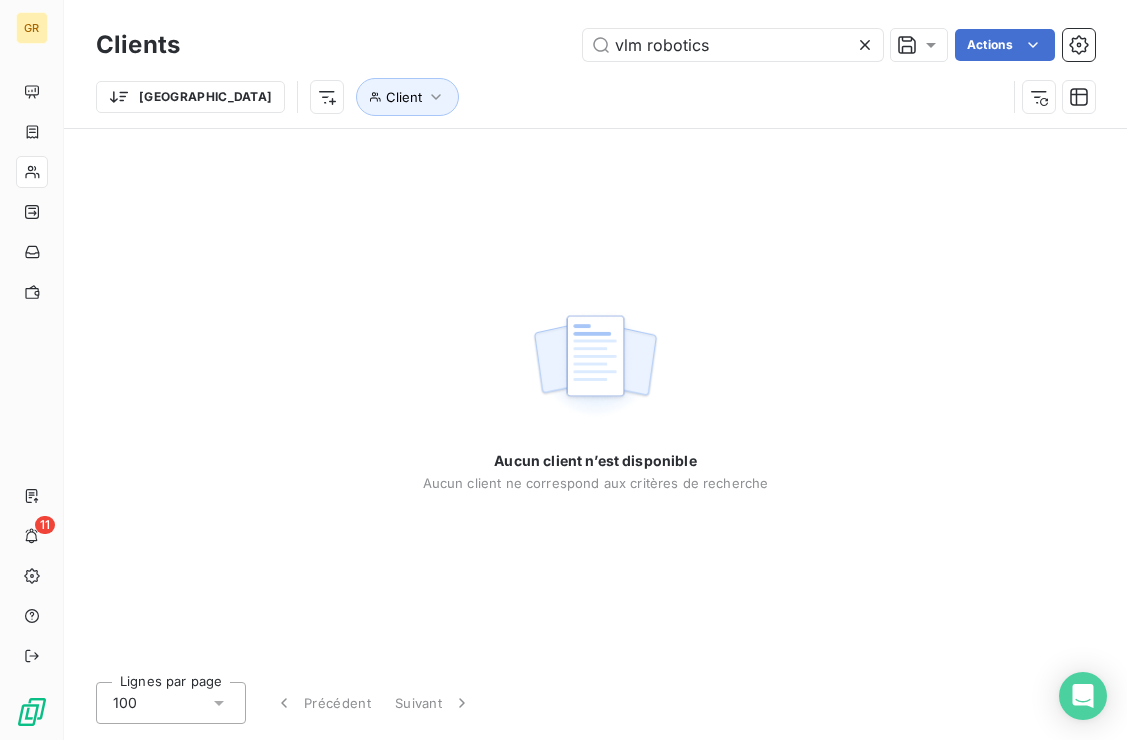type on "vlm robotics" 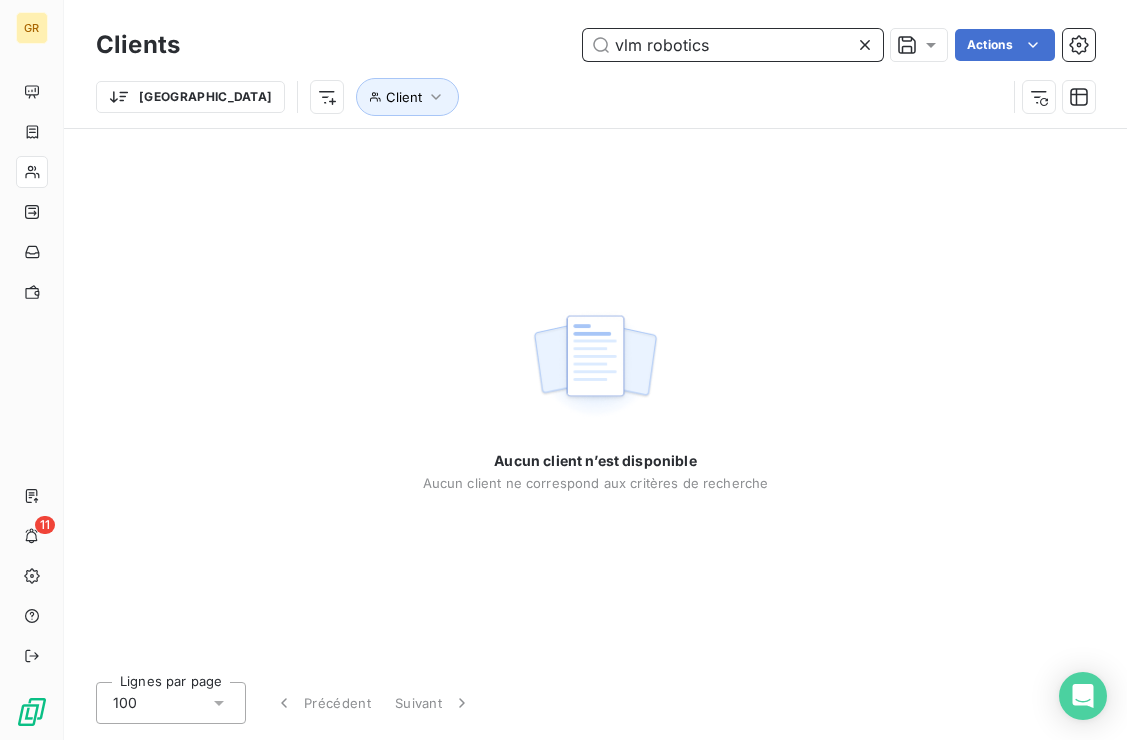 drag, startPoint x: 726, startPoint y: 38, endPoint x: 532, endPoint y: 33, distance: 194.06442 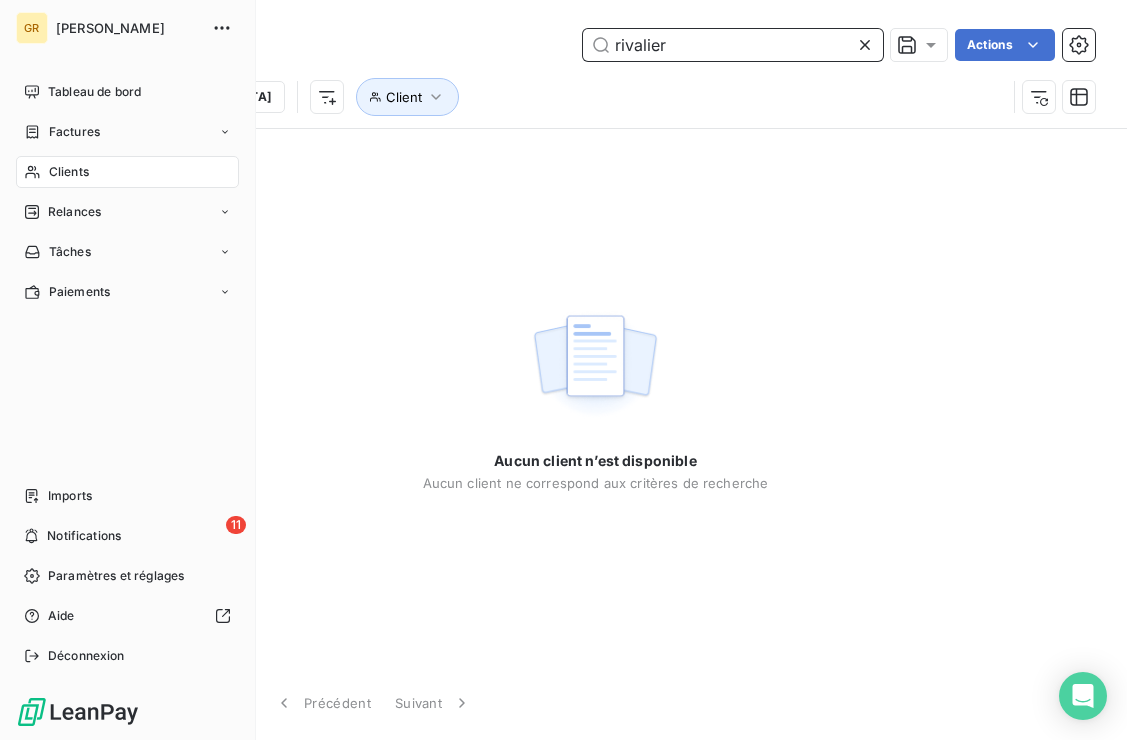 type on "rivalier" 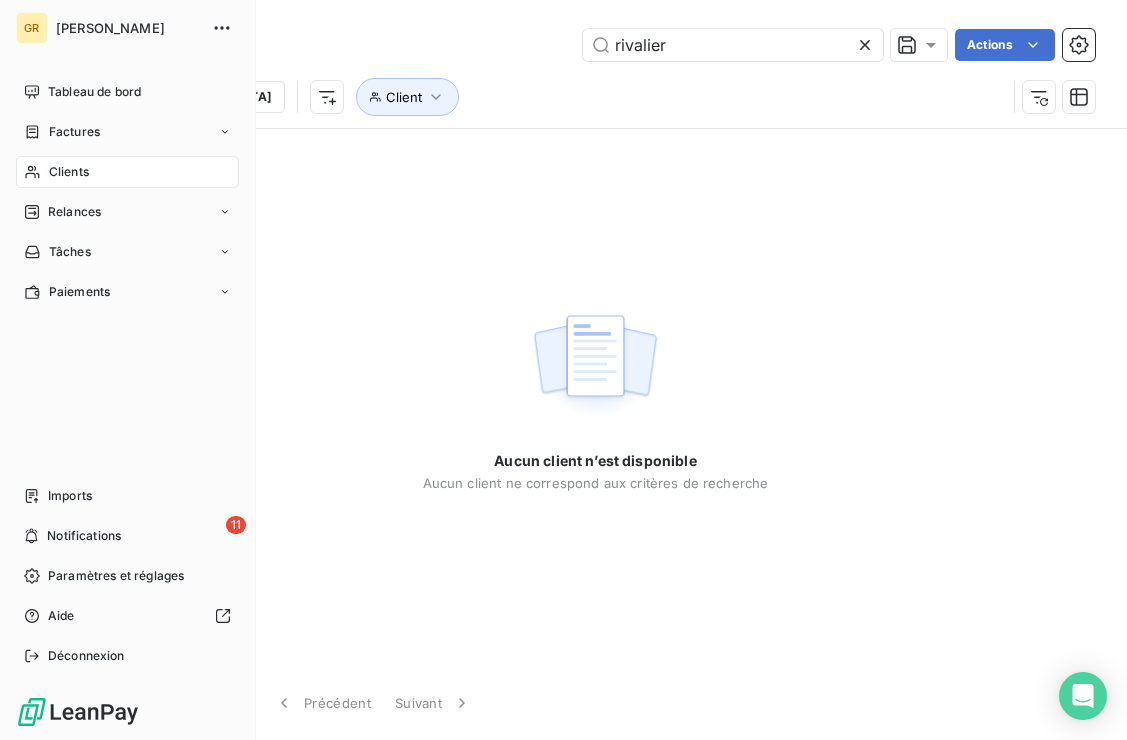 click on "Clients" at bounding box center [127, 172] 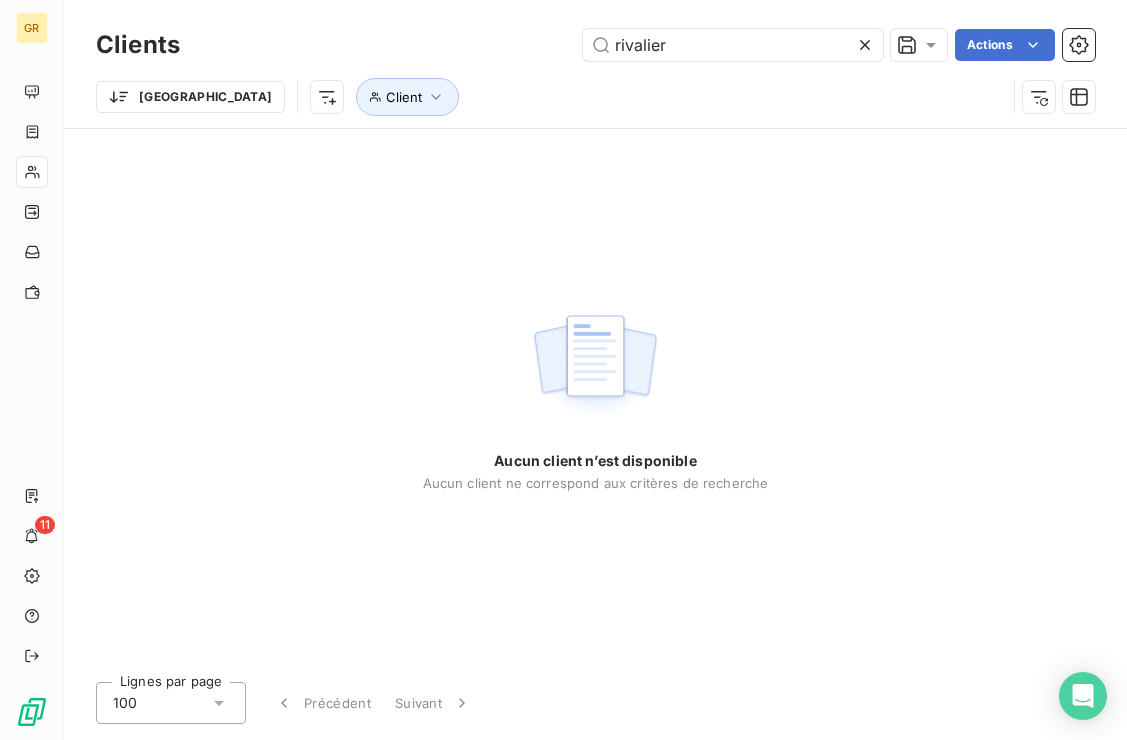 click on "Aucun client n’est disponible Aucun client ne correspond aux critères de recherche" at bounding box center [595, 397] 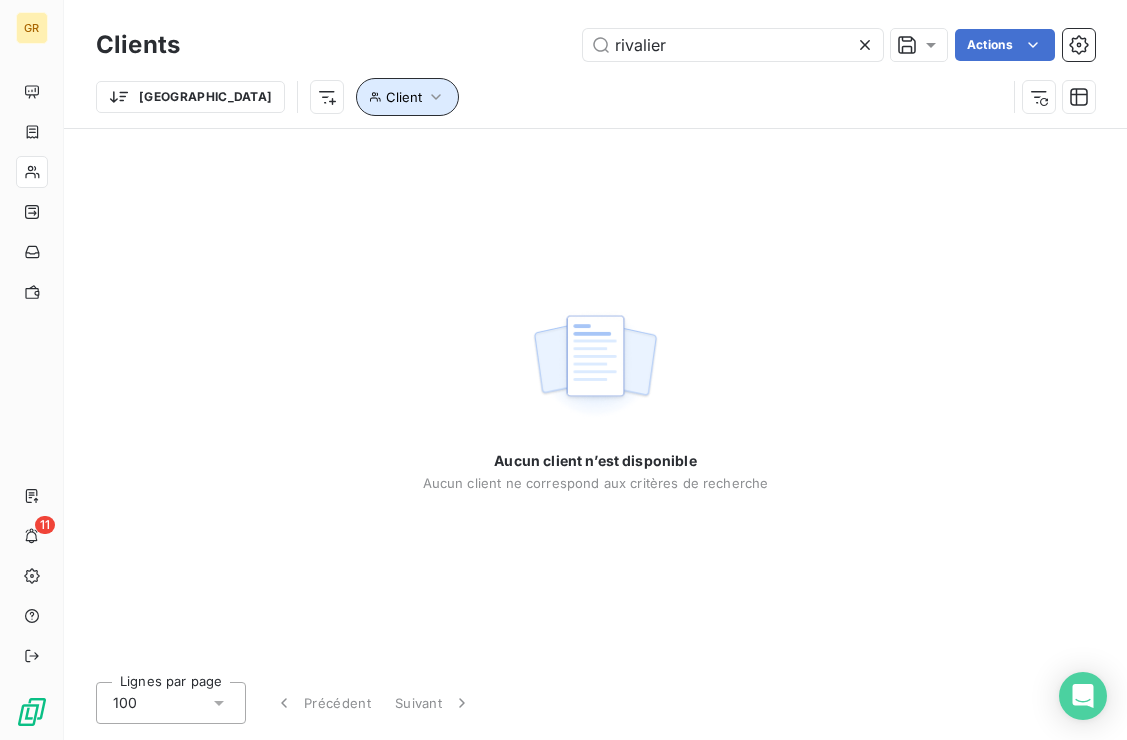 click 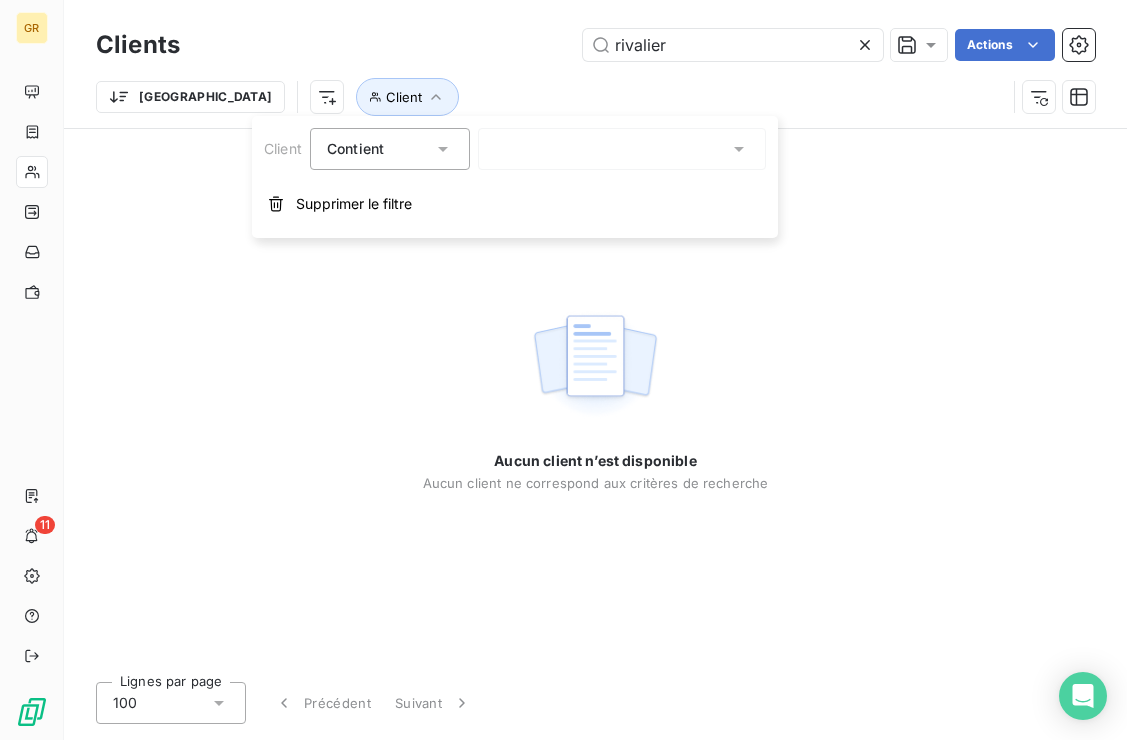 click on "Trier Client" at bounding box center [551, 97] 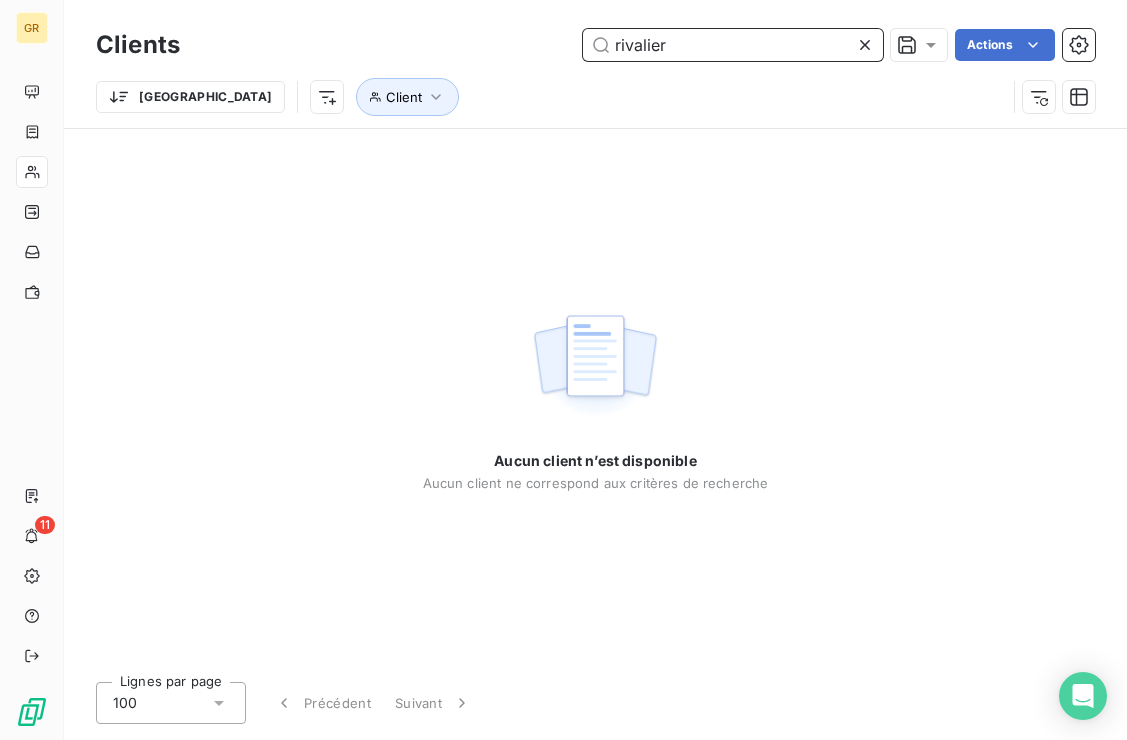 drag, startPoint x: 680, startPoint y: 42, endPoint x: 557, endPoint y: 39, distance: 123.03658 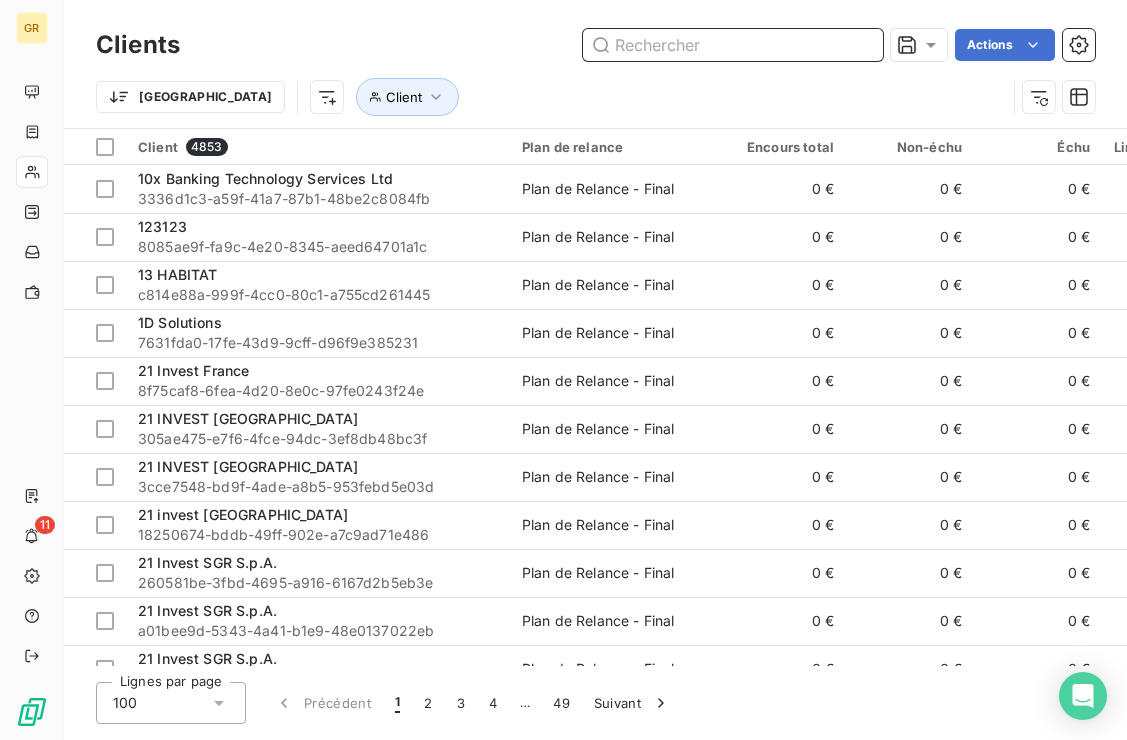 paste on "Offspend-2024-09-3055" 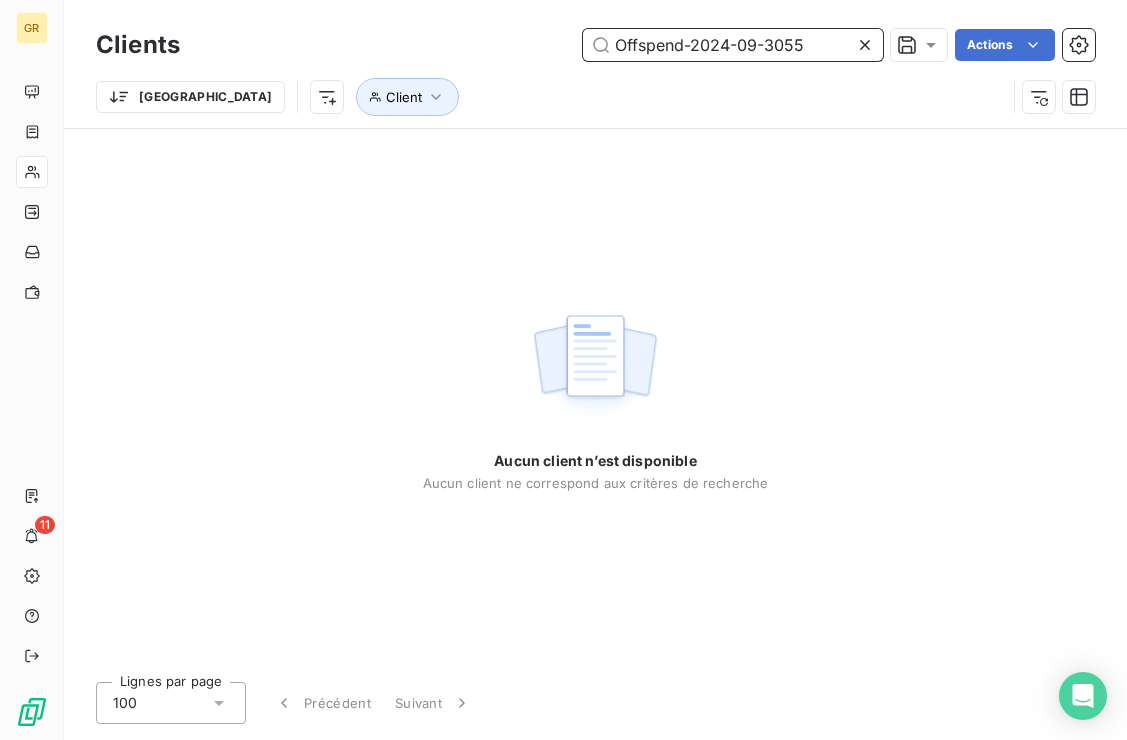 drag, startPoint x: 809, startPoint y: 53, endPoint x: 595, endPoint y: 53, distance: 214 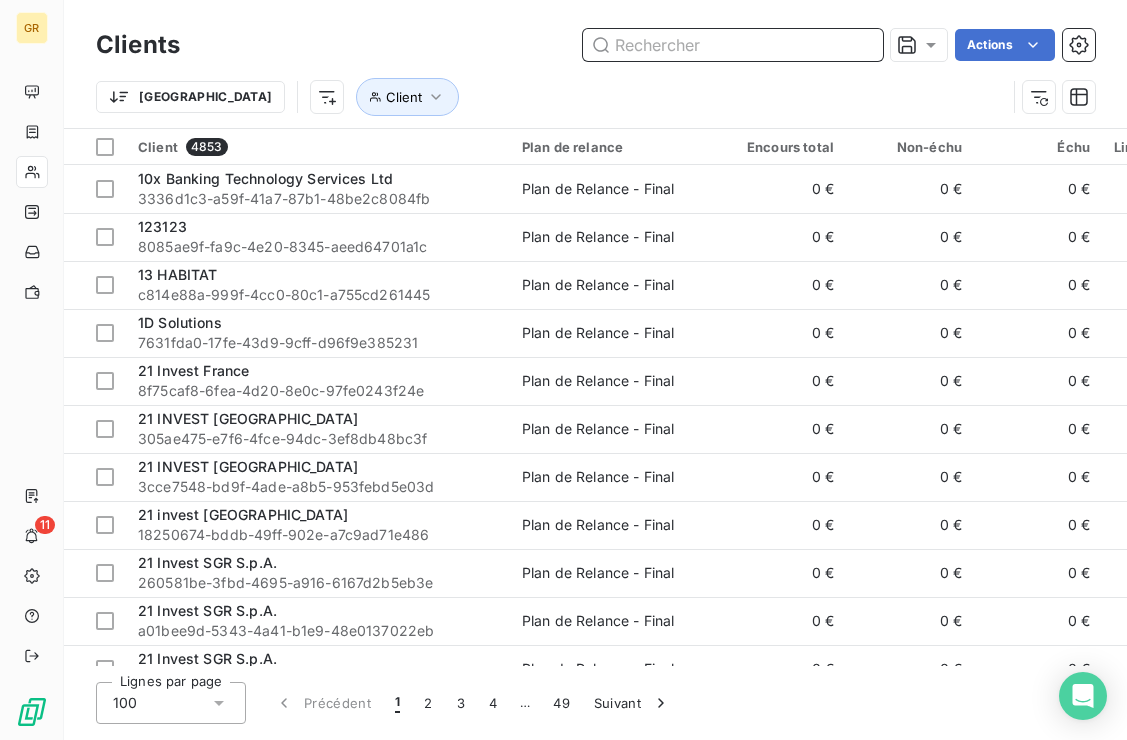 paste on "V.L.M Robotics" 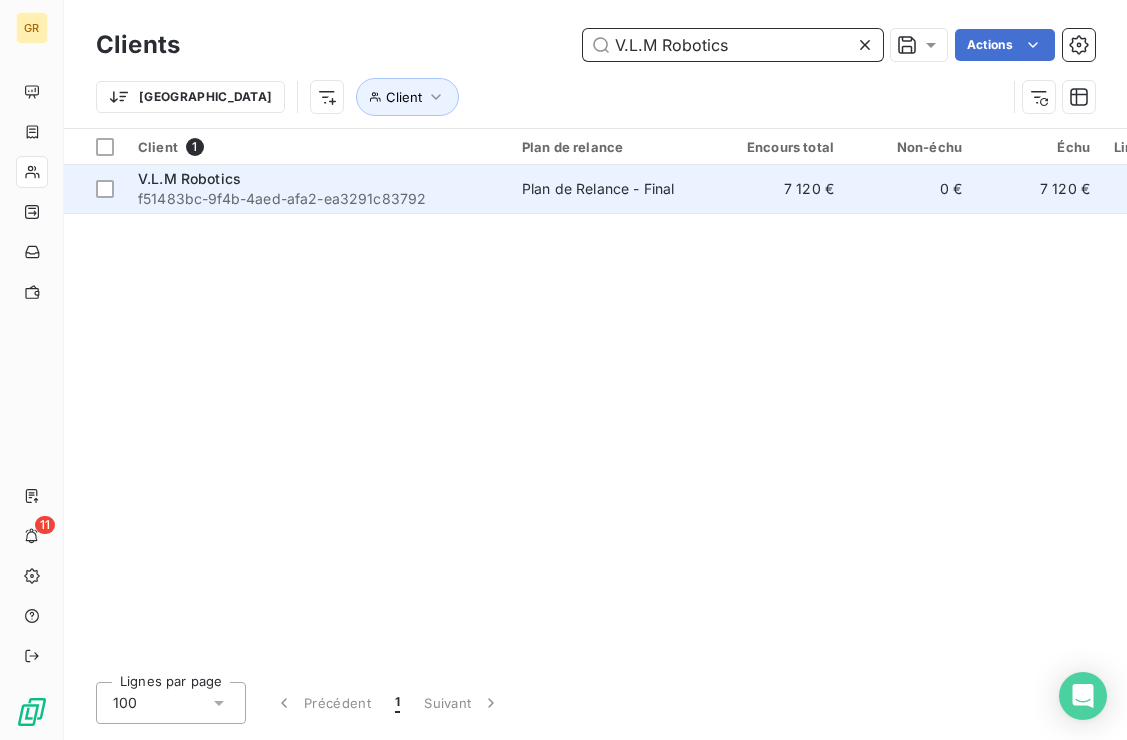 type on "V.L.M Robotics" 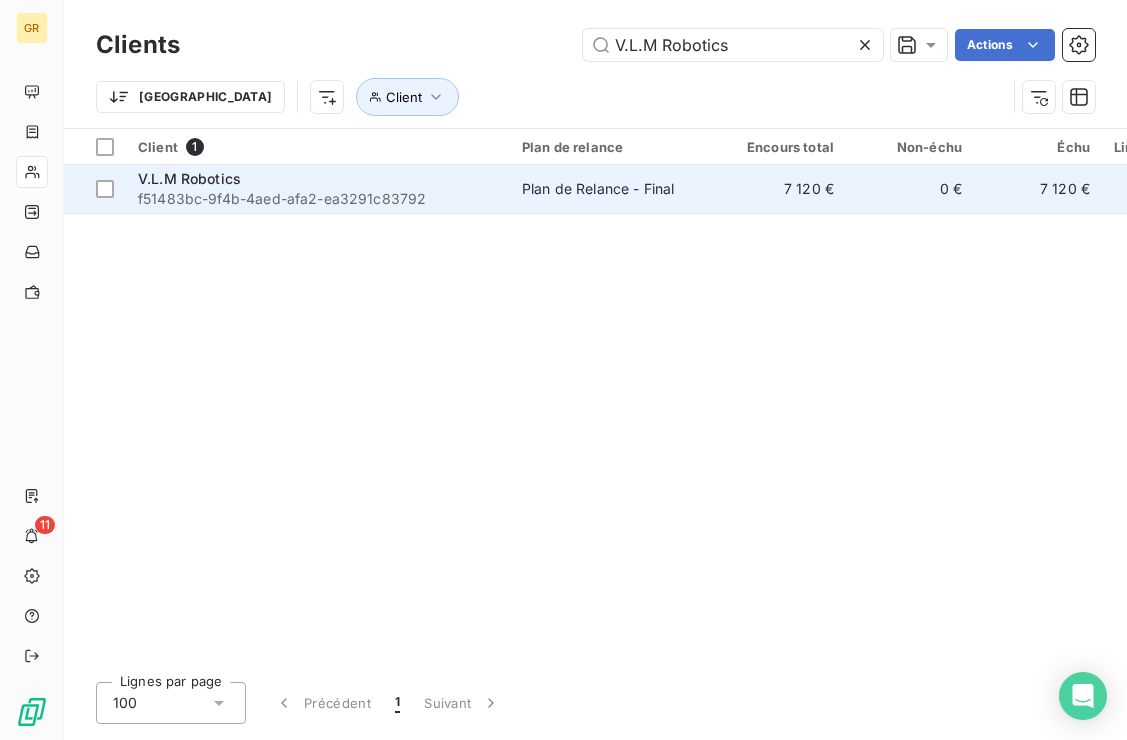 click on "V.L.M Robotics" at bounding box center (318, 179) 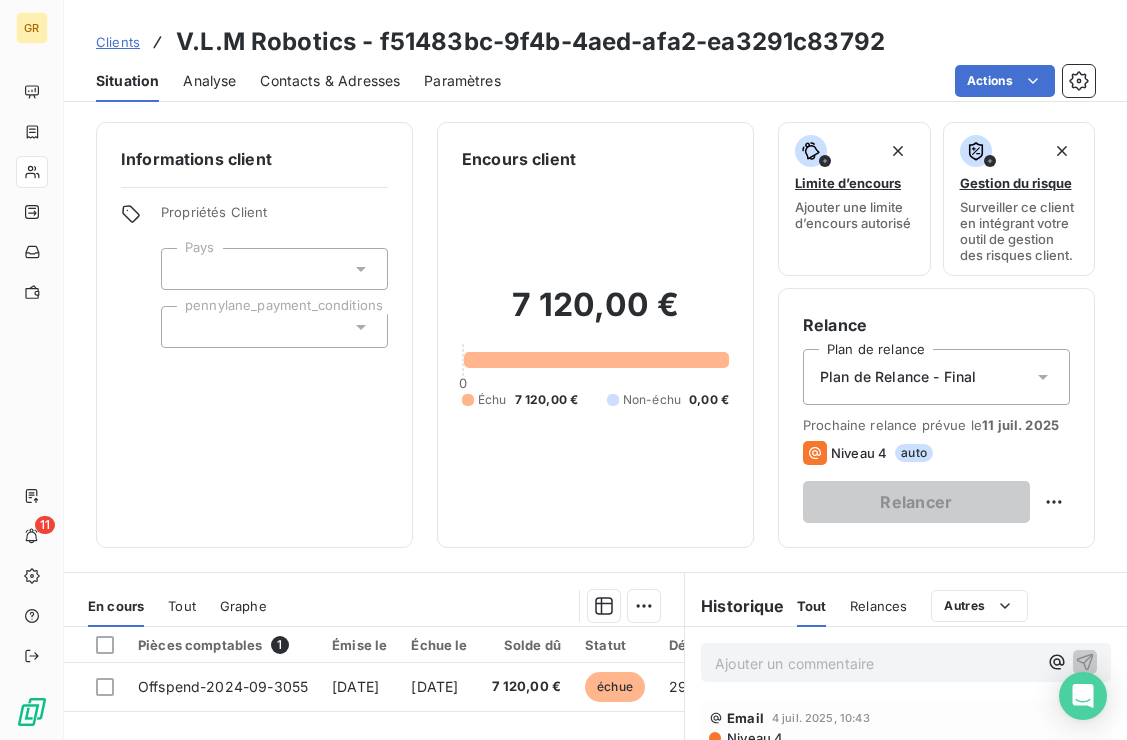 click on "Contacts & Adresses" at bounding box center (330, 81) 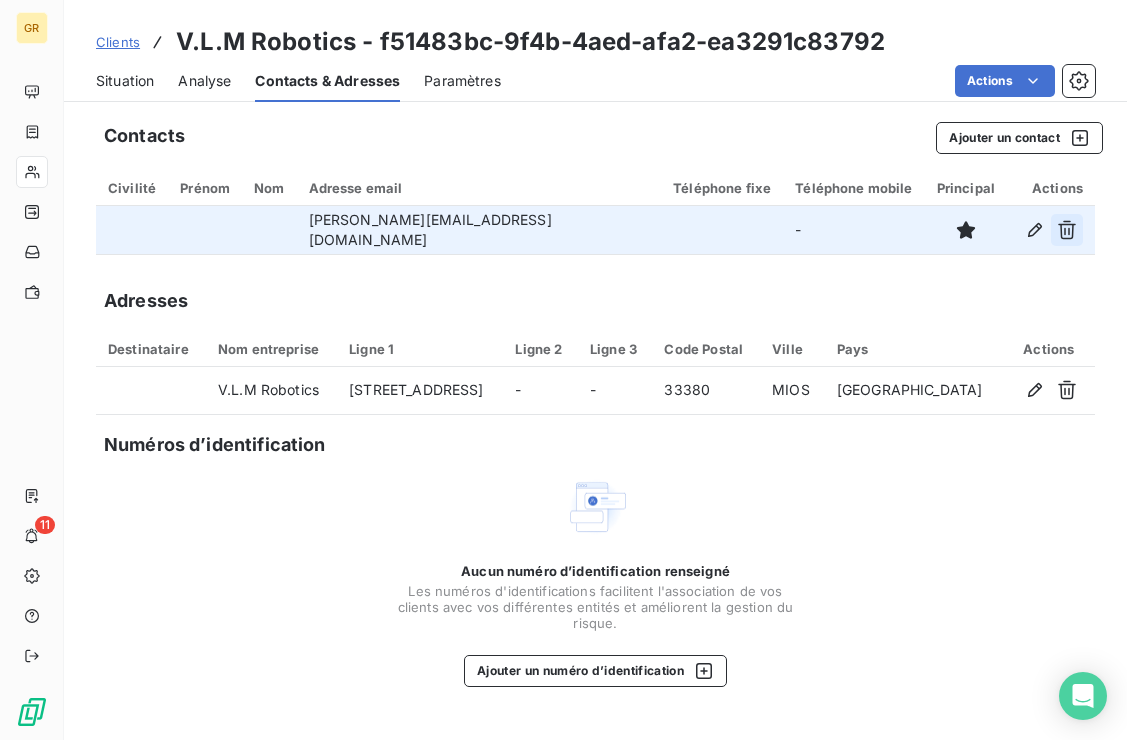click 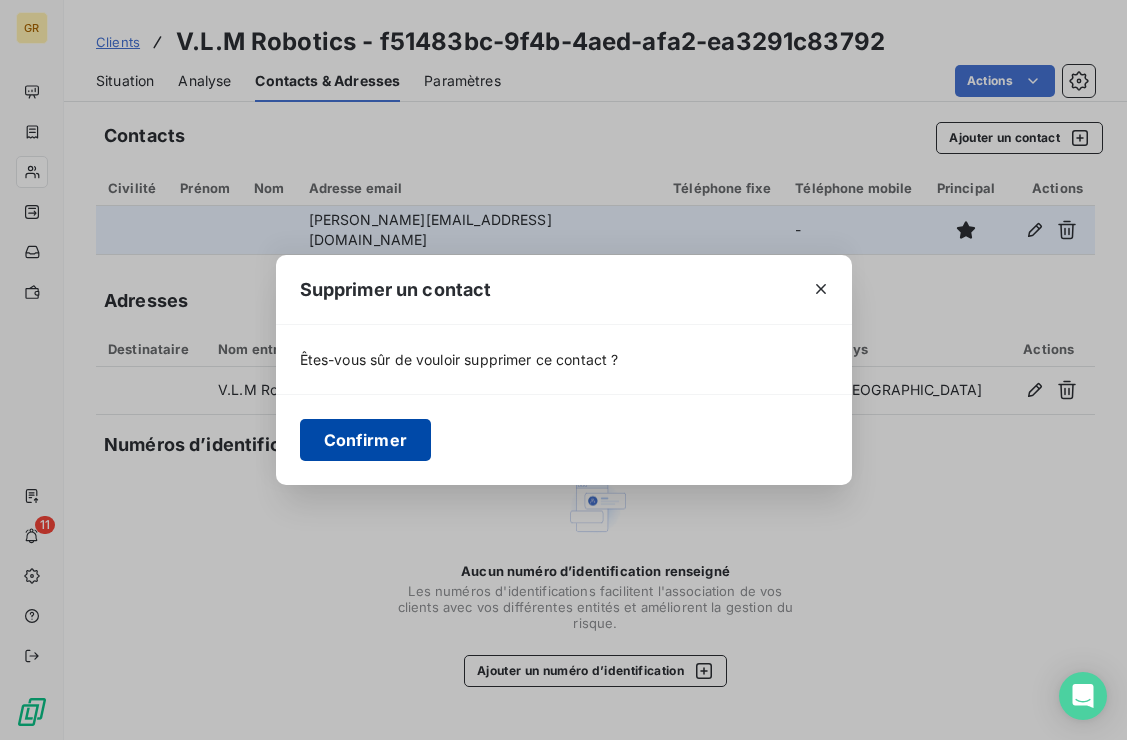click on "Confirmer" at bounding box center [366, 440] 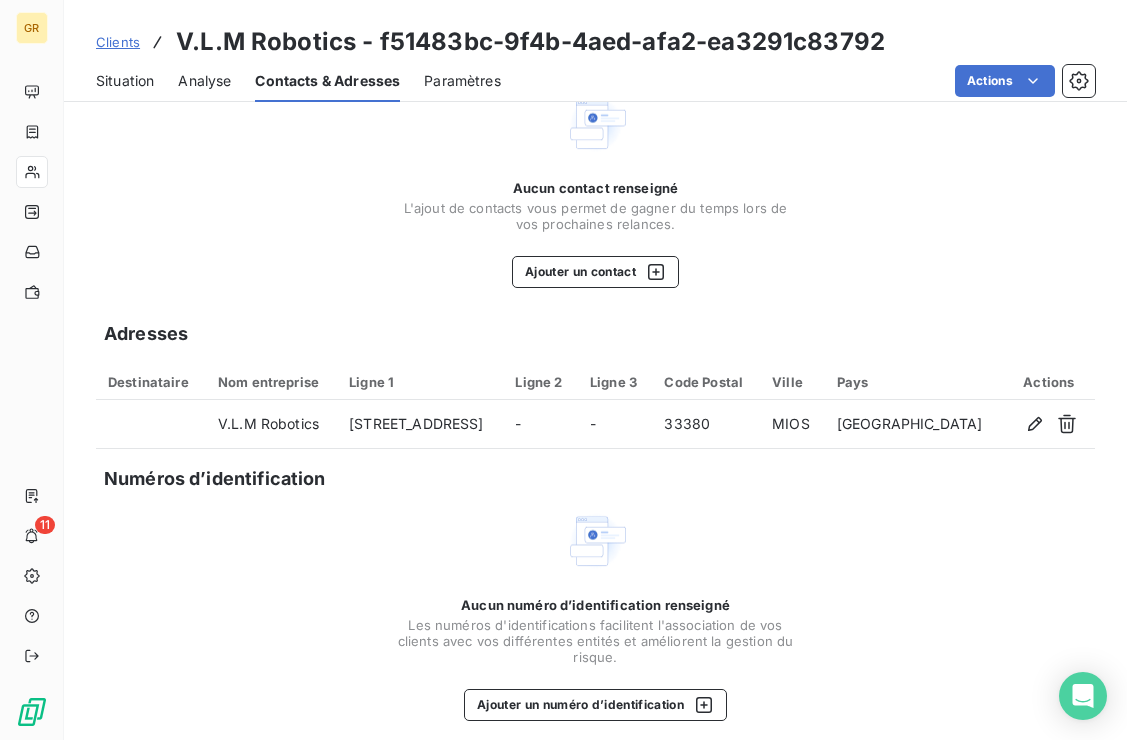 scroll, scrollTop: 0, scrollLeft: 0, axis: both 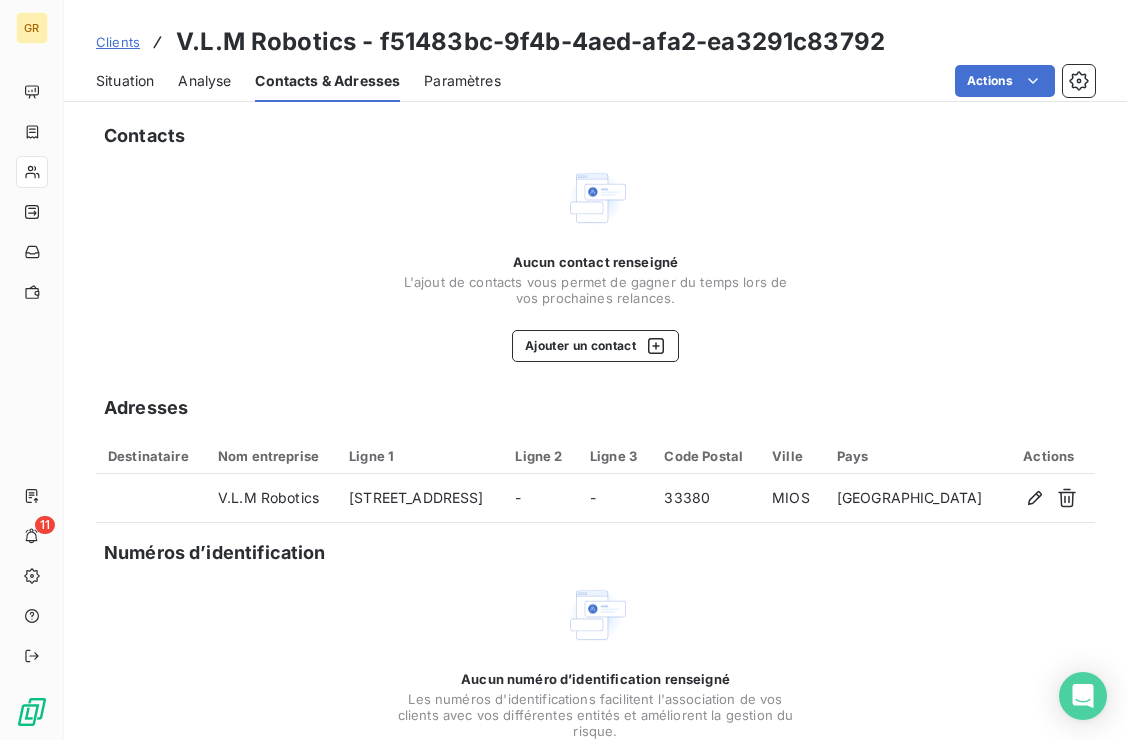 click on "Analyse" at bounding box center (204, 81) 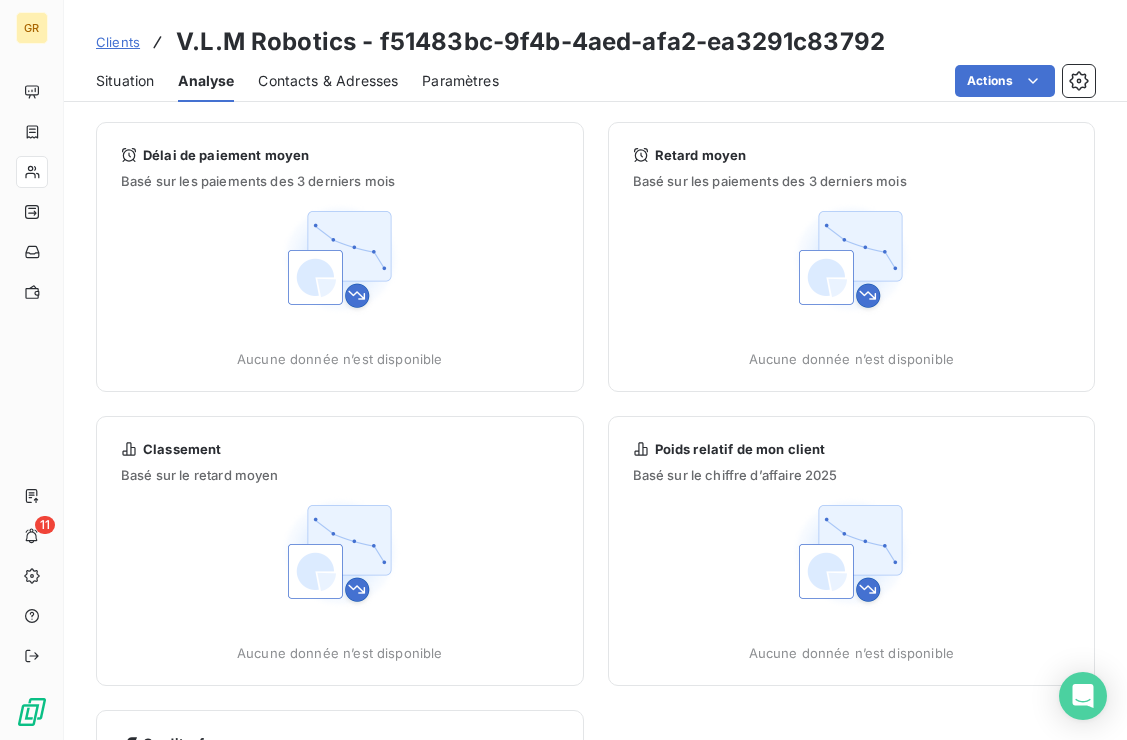 click on "Situation" at bounding box center (125, 81) 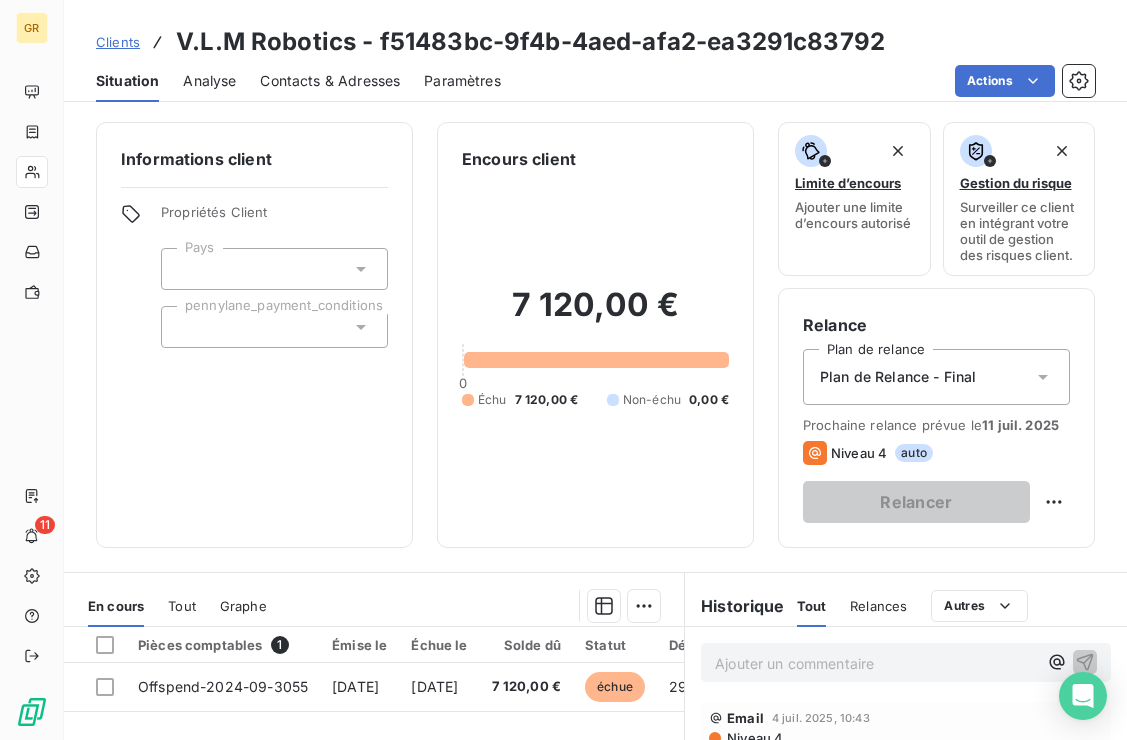 click on "Analyse" at bounding box center (209, 81) 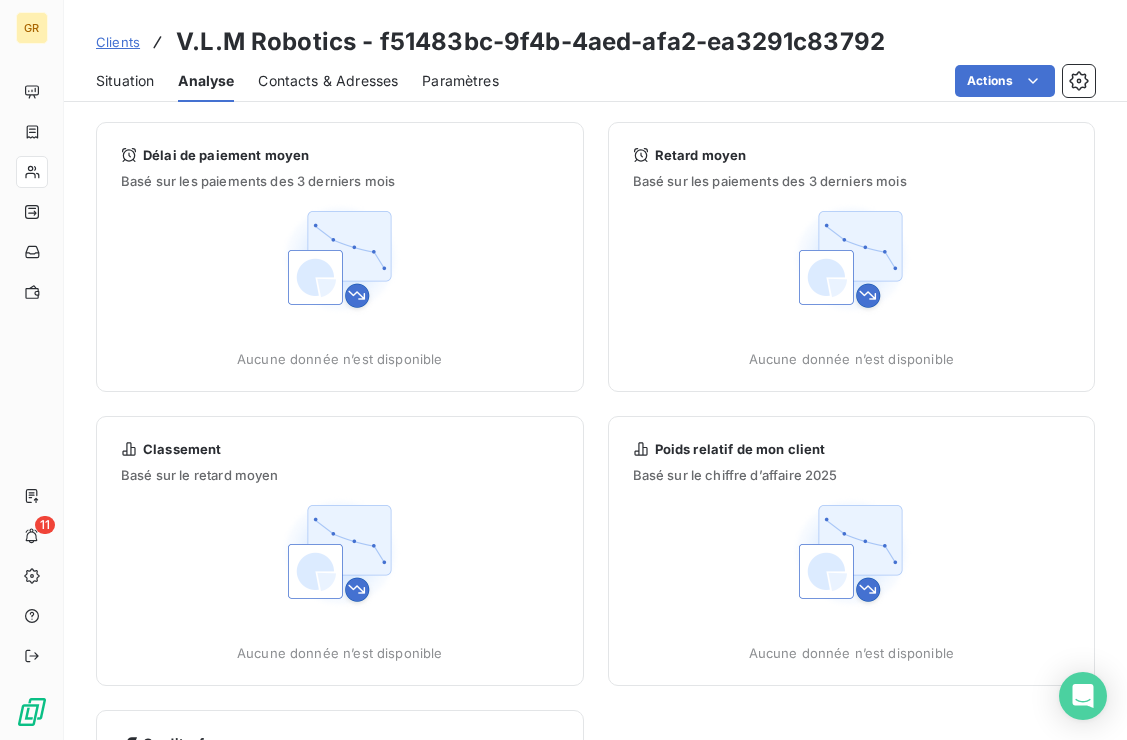 click on "Contacts & Adresses" at bounding box center (328, 81) 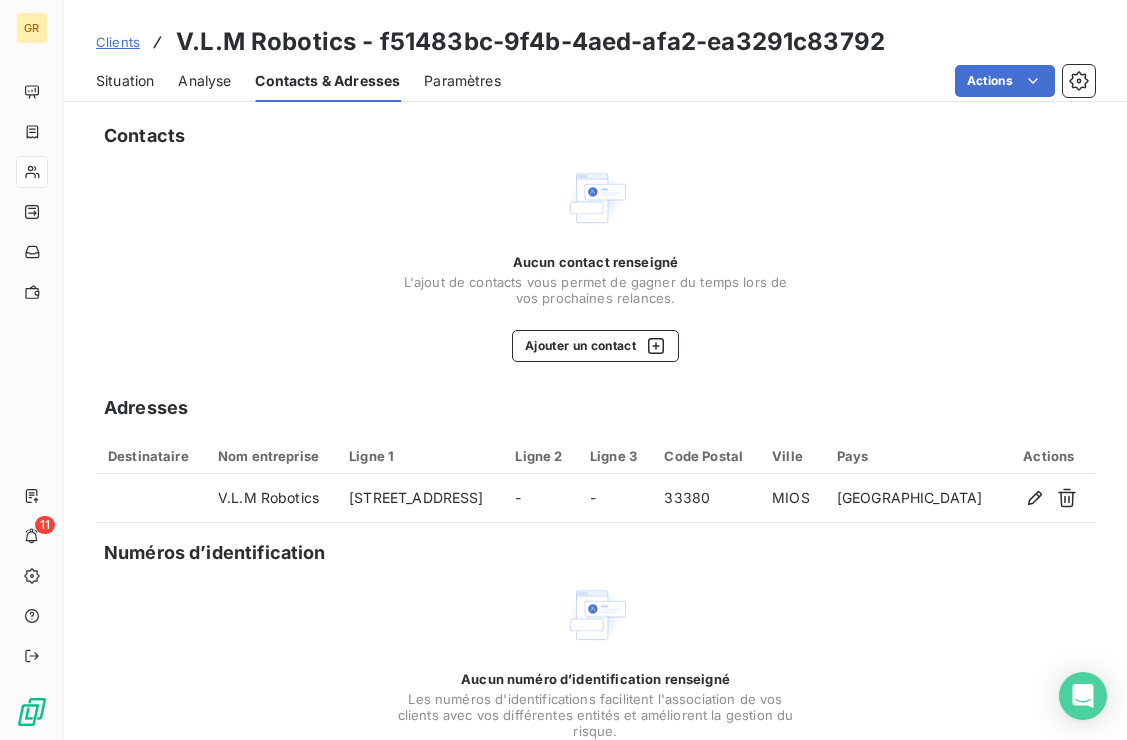 click on "Paramètres" at bounding box center (462, 81) 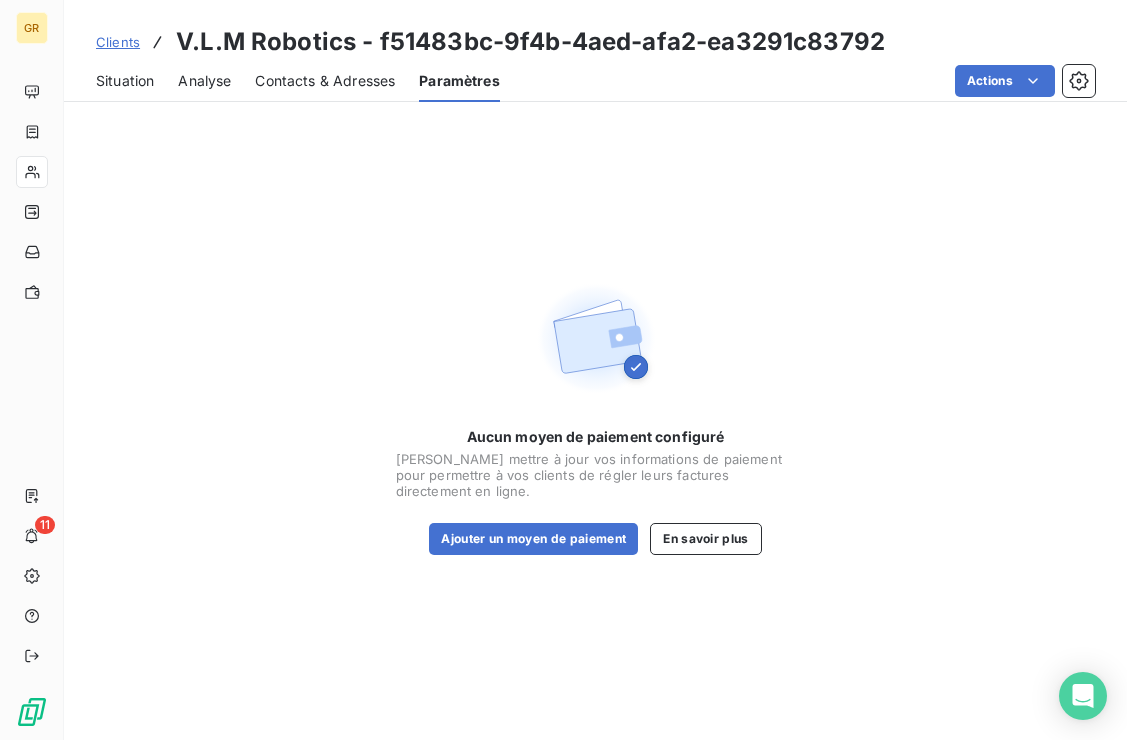 click on "Situation" at bounding box center [125, 81] 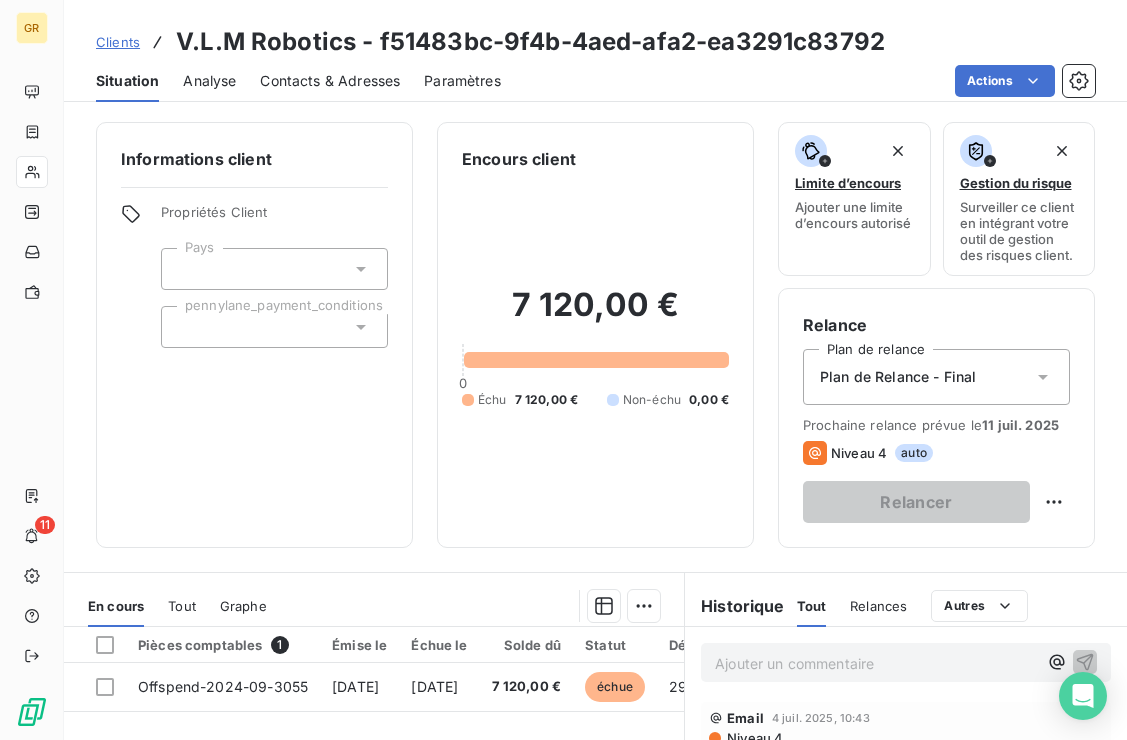 click on "Contacts & Adresses" at bounding box center (330, 81) 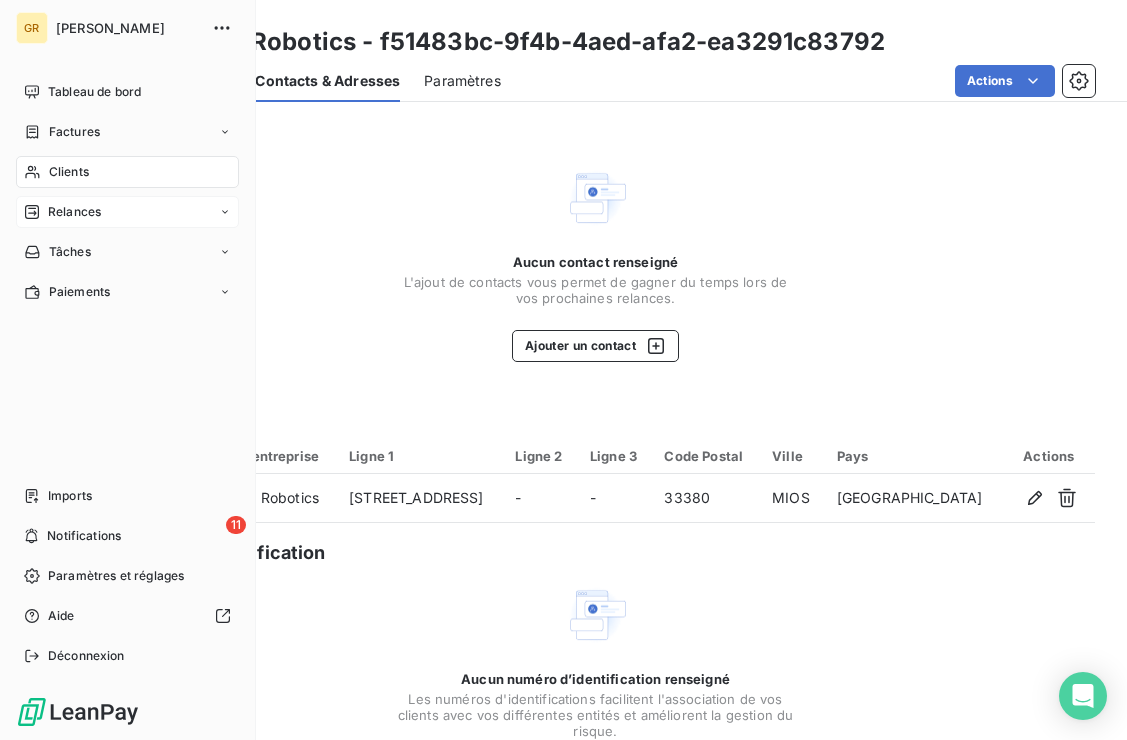 click on "Relances" at bounding box center [74, 212] 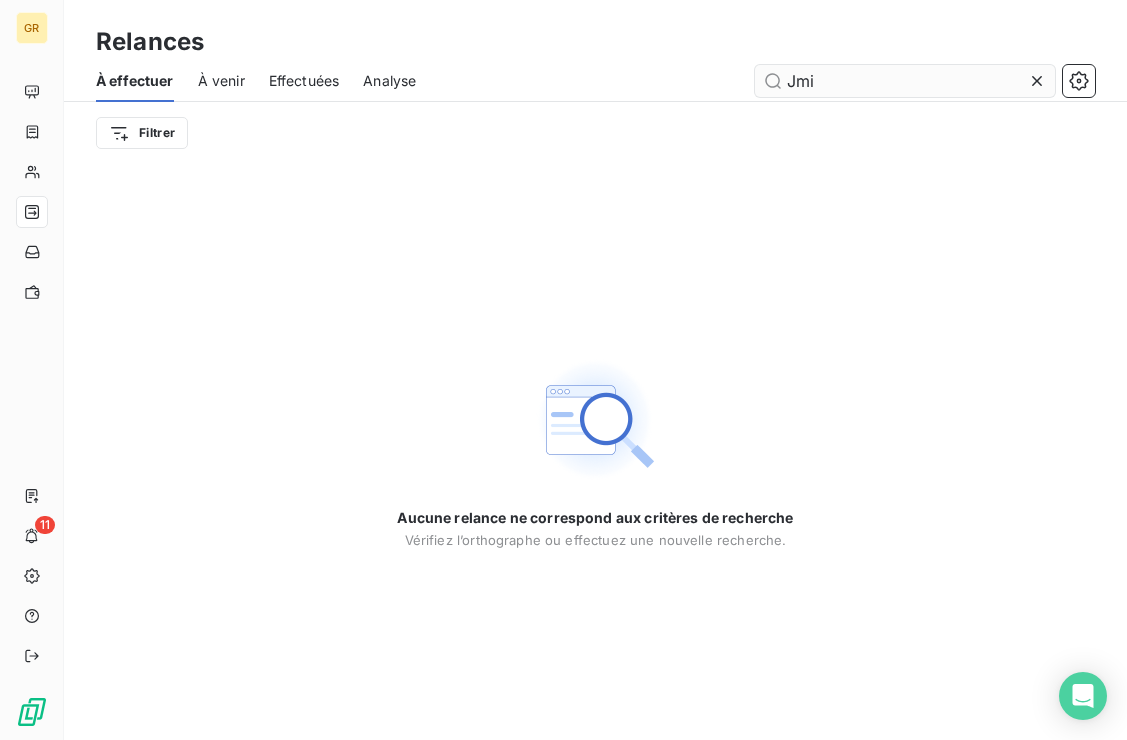 drag, startPoint x: 848, startPoint y: 77, endPoint x: 765, endPoint y: 78, distance: 83.00603 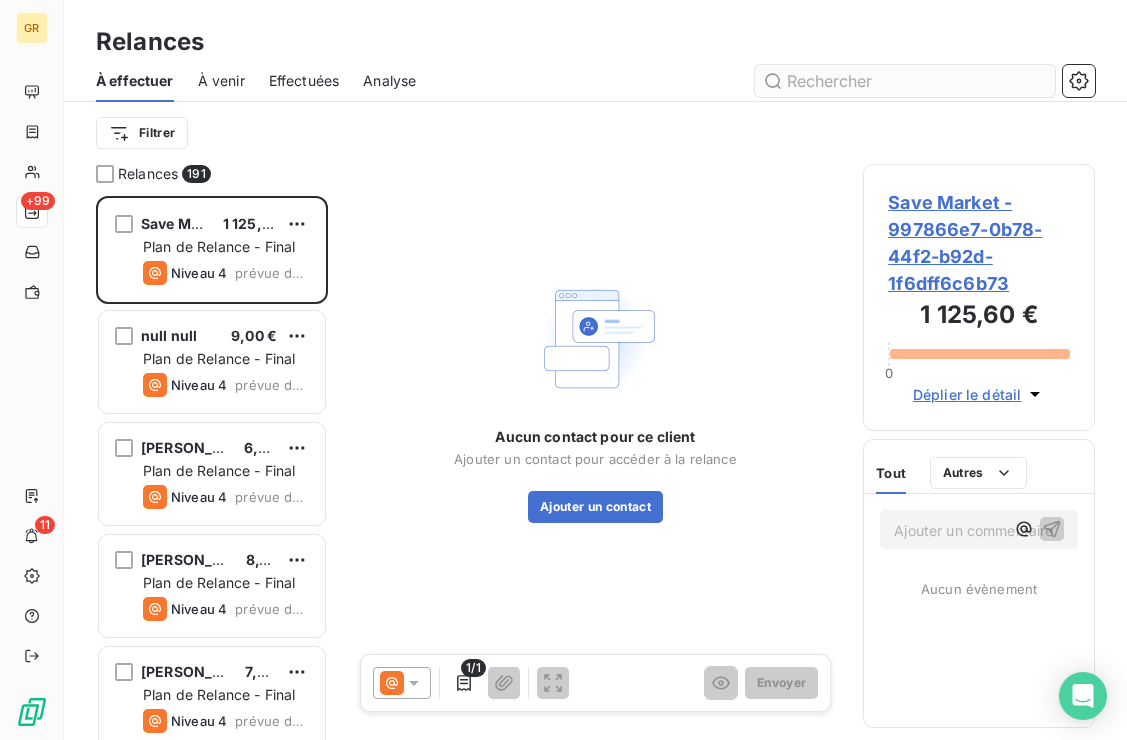 scroll, scrollTop: 1, scrollLeft: 1, axis: both 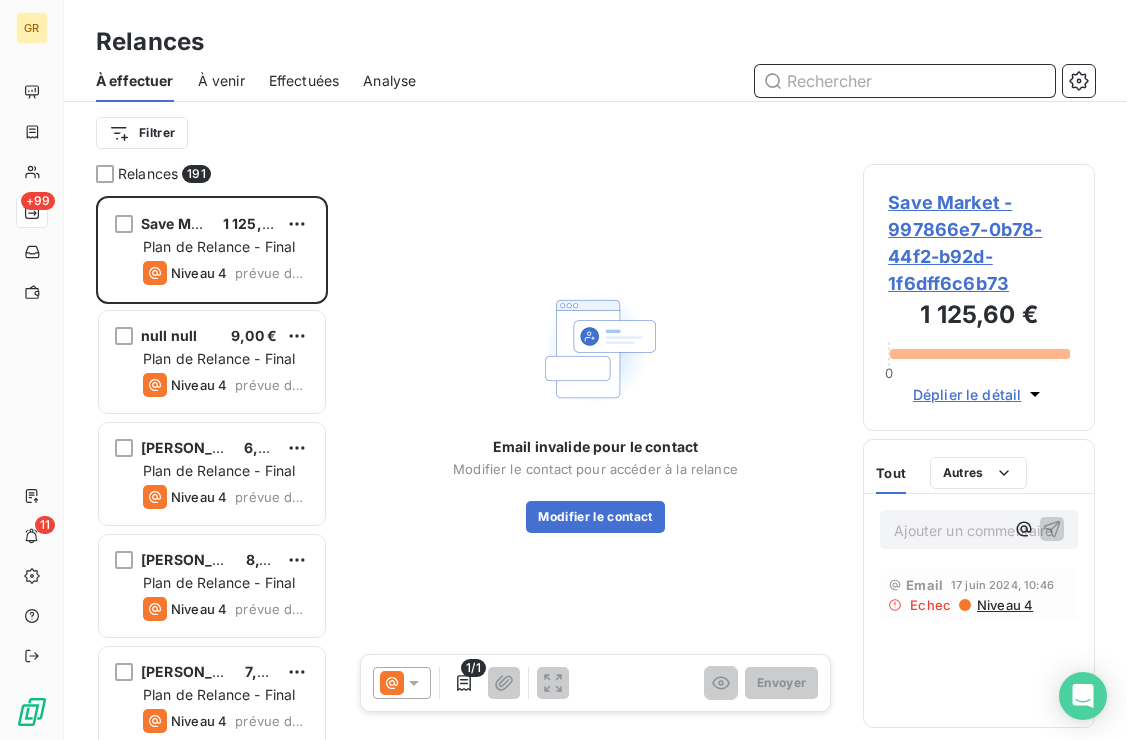 click at bounding box center (905, 81) 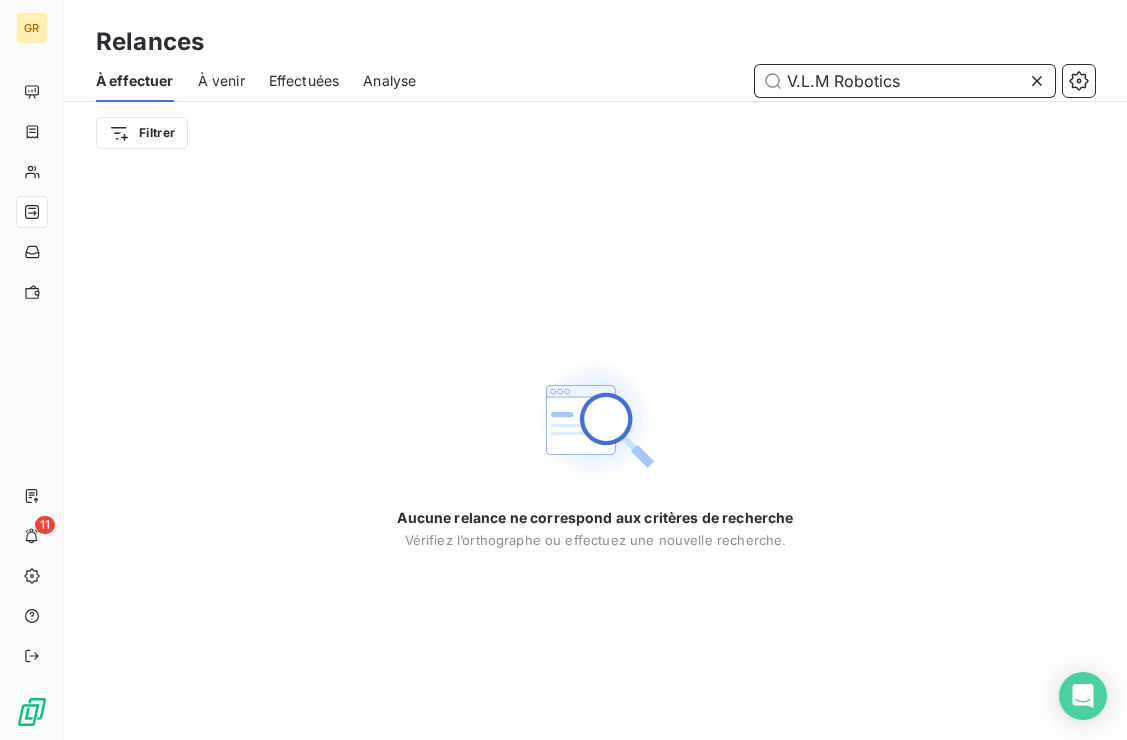click on "Effectuées" at bounding box center [304, 81] 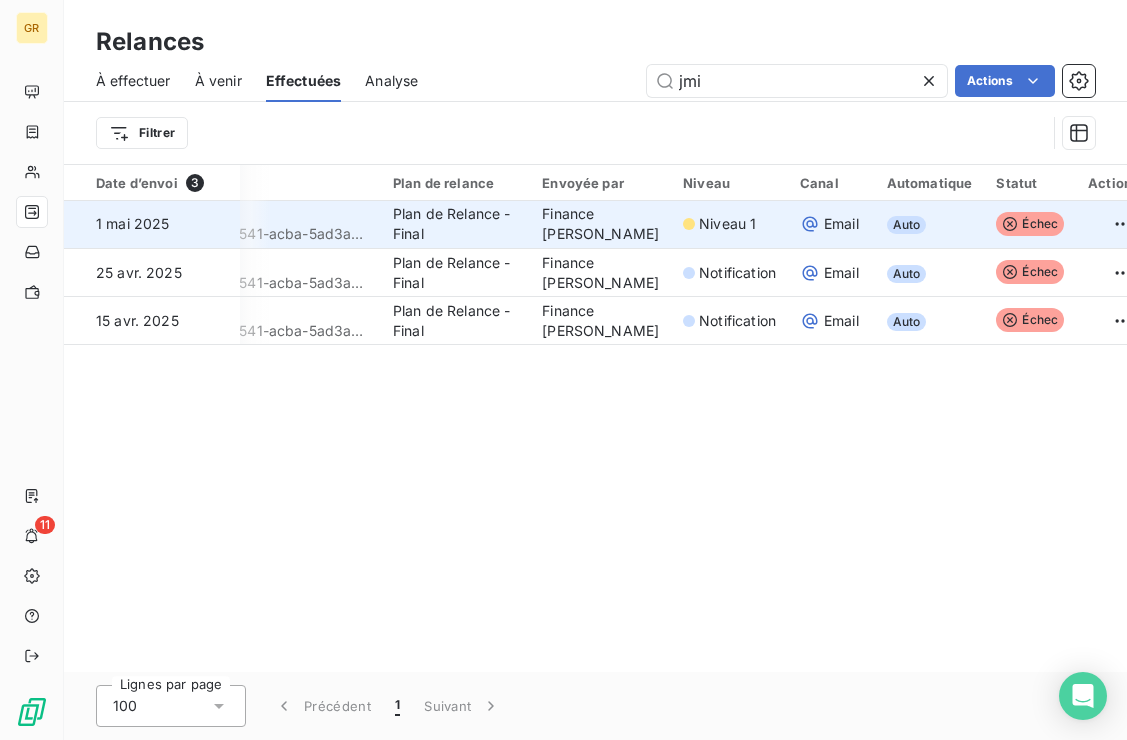 scroll, scrollTop: 0, scrollLeft: 0, axis: both 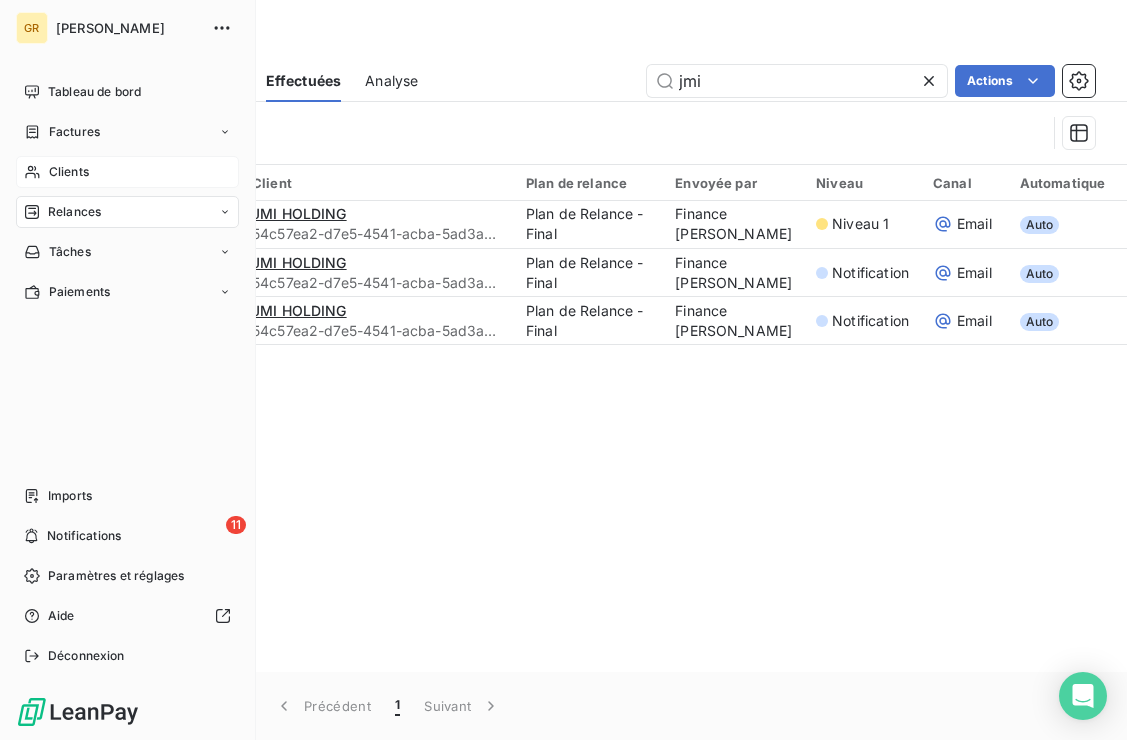 click on "Clients" at bounding box center (127, 172) 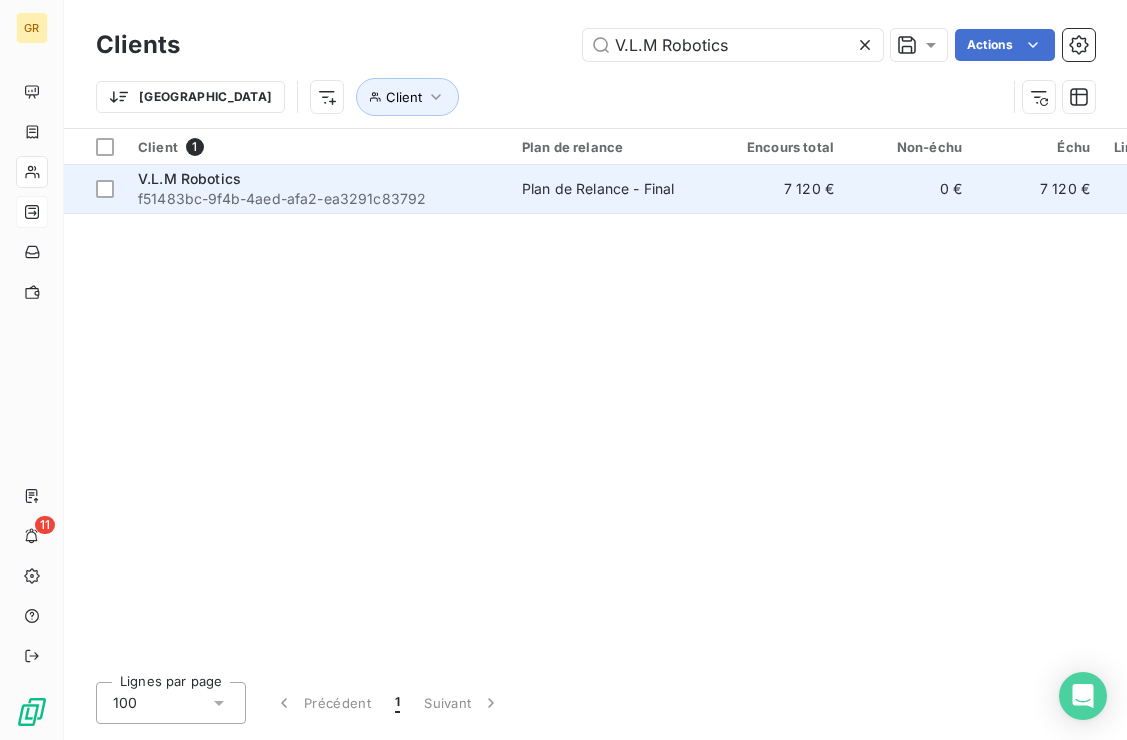 click on "f51483bc-9f4b-4aed-afa2-ea3291c83792" at bounding box center (318, 199) 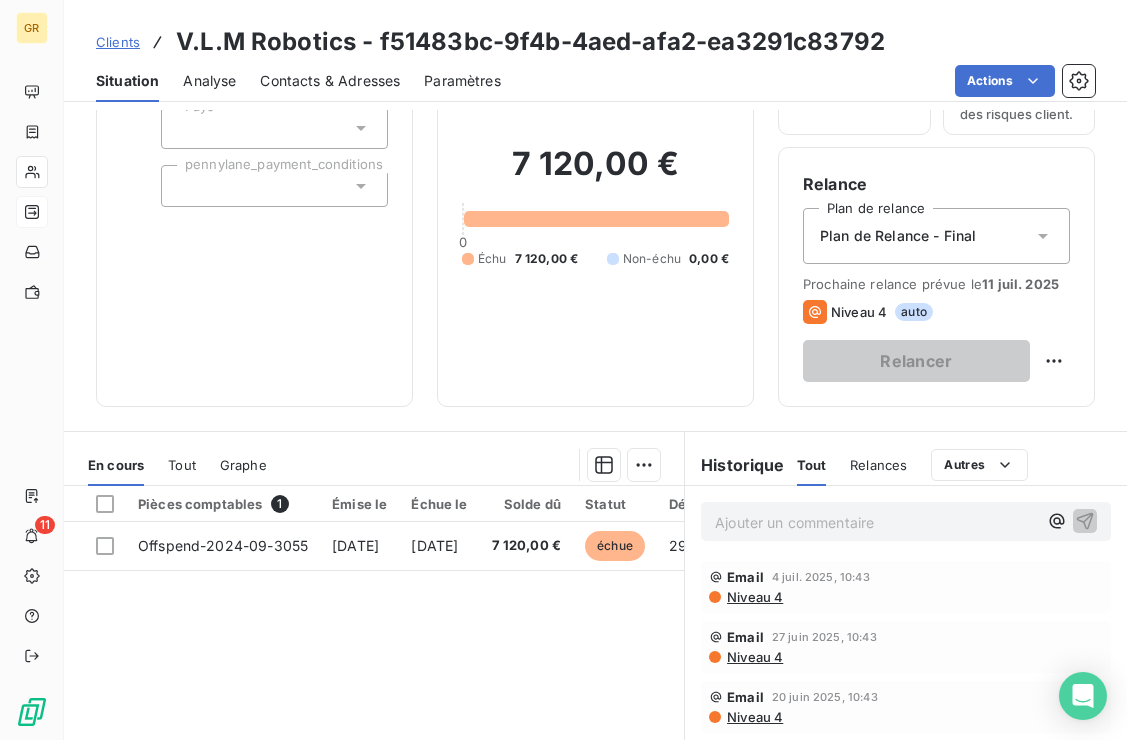 scroll, scrollTop: 144, scrollLeft: 0, axis: vertical 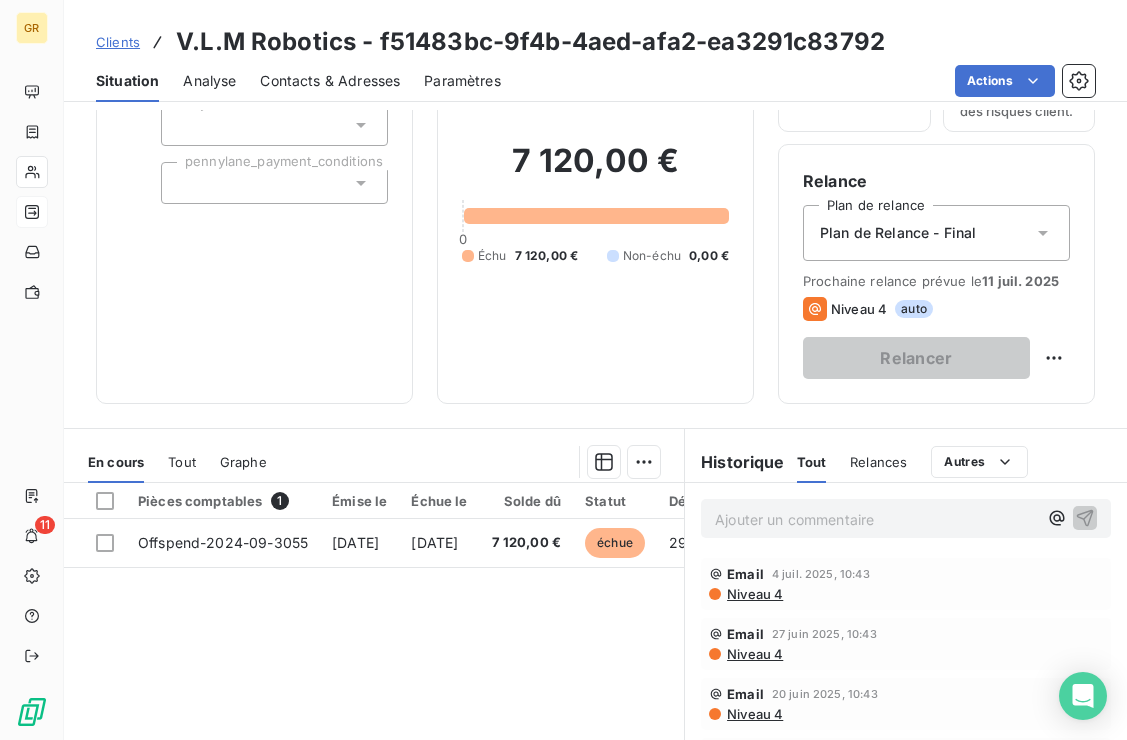 click on "Niveau 4" at bounding box center (754, 594) 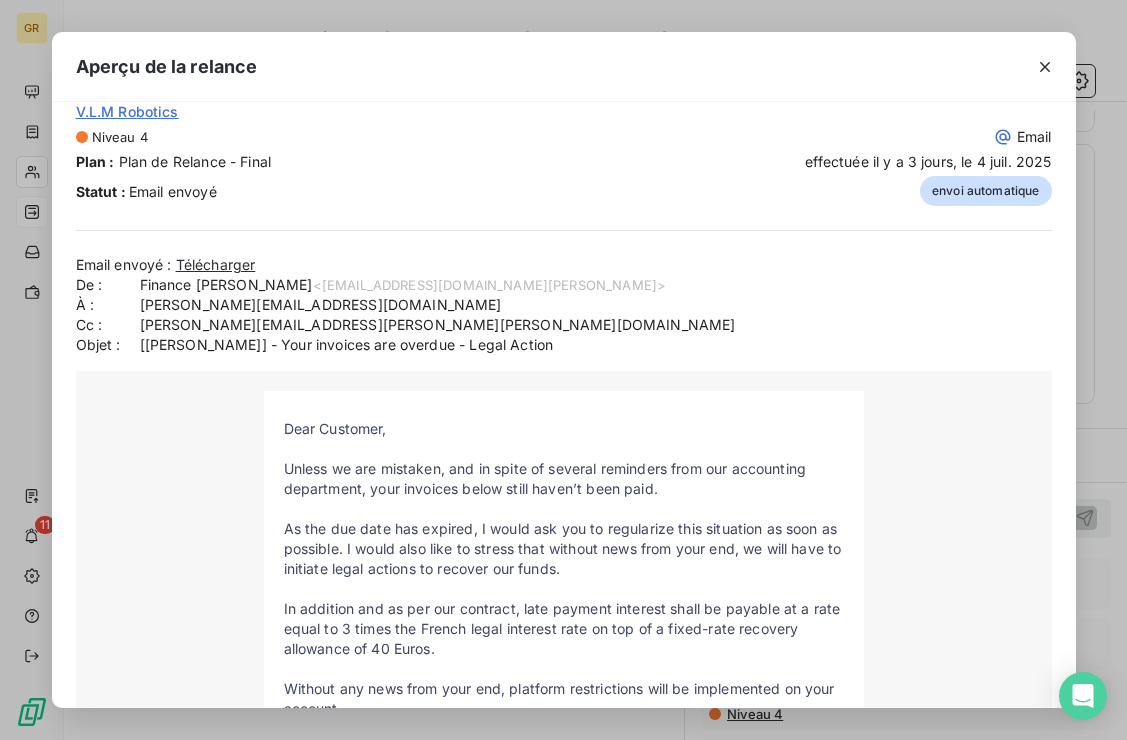 scroll, scrollTop: 0, scrollLeft: 0, axis: both 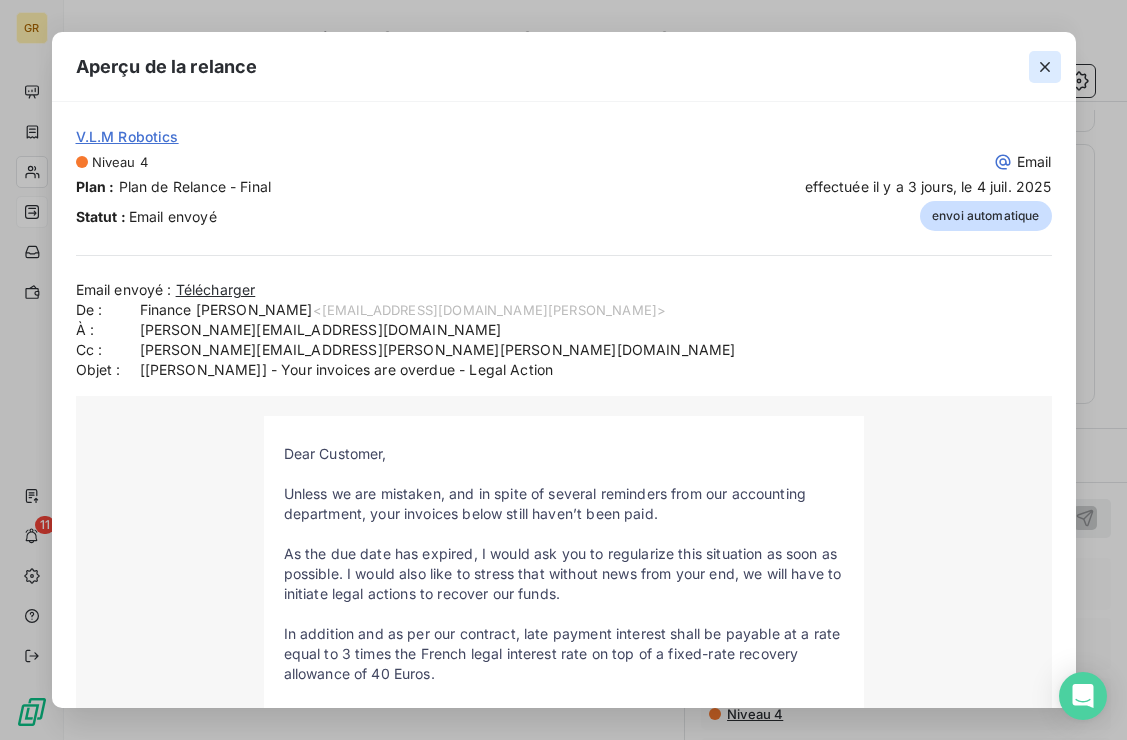 click 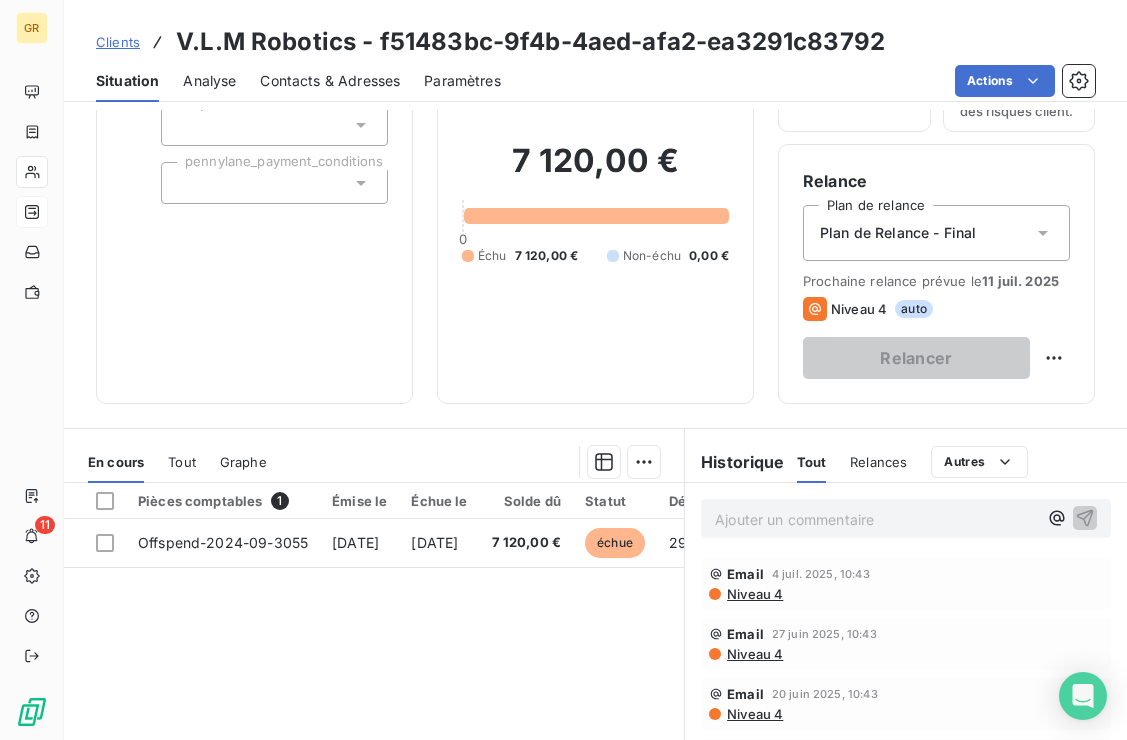 click on "Contacts & Adresses" at bounding box center [330, 81] 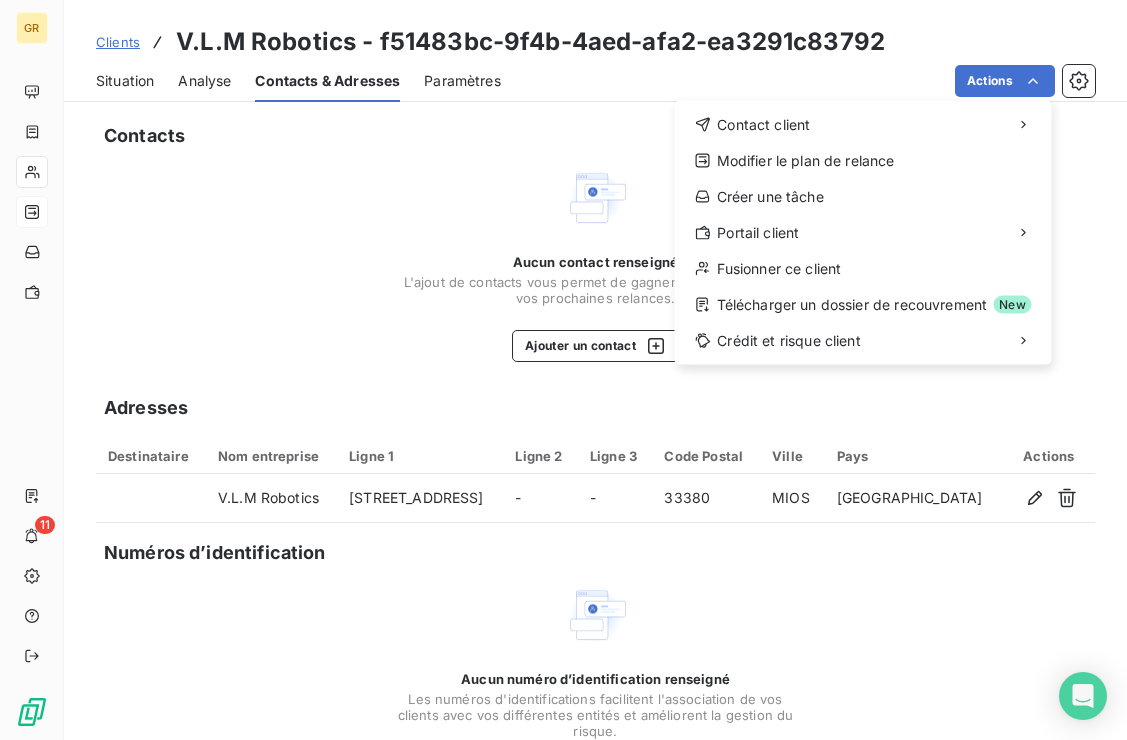 click on "GR 11 Clients V.L.M Robotics - f51483bc-9f4b-4aed-afa2-ea3291c83792 Situation Analyse Contacts & Adresses Paramètres Actions Contact client Modifier le plan de relance Créer une tâche Portail client Fusionner ce client Télécharger un dossier de recouvrement New Crédit et risque client Contacts Aucun contact renseigné L'ajout de contacts vous permet de gagner du temps lors de vos prochaines relances. Ajouter un contact Adresses Destinataire Nom entreprise Ligne 1 Ligne 2 Ligne 3 Code Postal Ville Pays Actions V.L.M Robotics 2 RUE DE GALEBEN - - 33380 MIOS France Numéros d’identification Aucun numéro d’identification renseigné Les numéros d'identifications facilitent l'association de vos clients avec vos différentes entités et améliorent la gestion du risque. Ajouter un numéro d’identification" at bounding box center [563, 370] 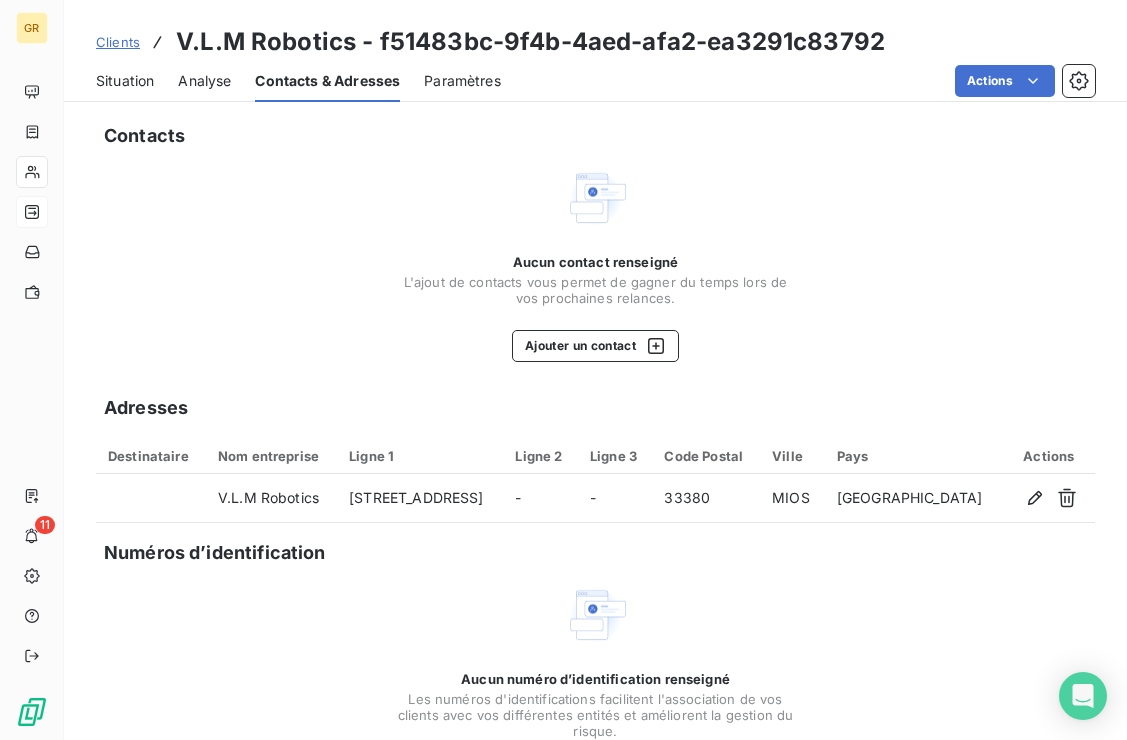 click on "Paramètres" at bounding box center [462, 81] 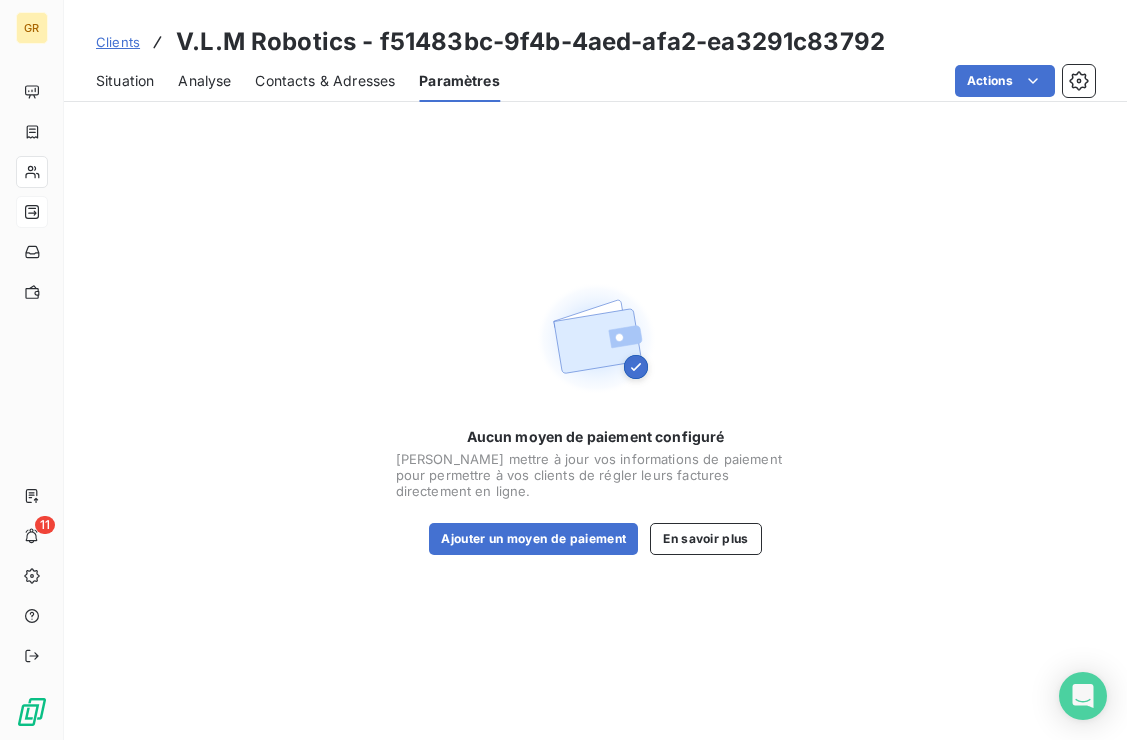 click on "Contacts & Adresses" at bounding box center (325, 81) 